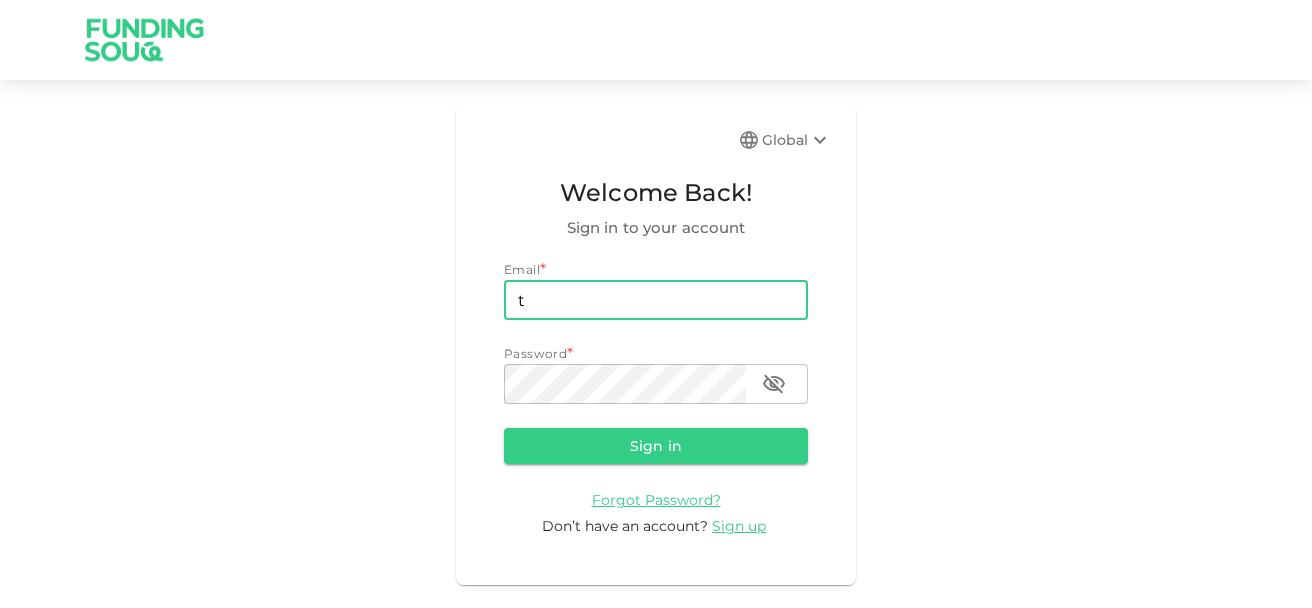 scroll, scrollTop: 0, scrollLeft: 0, axis: both 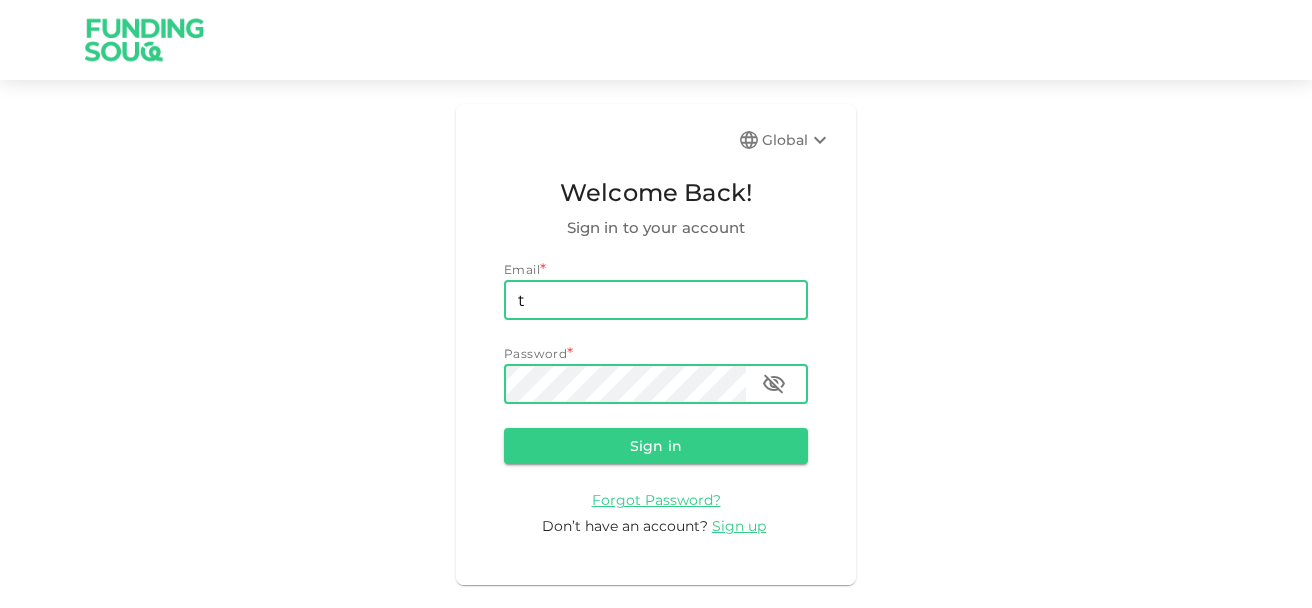 click on "t" at bounding box center (656, 300) 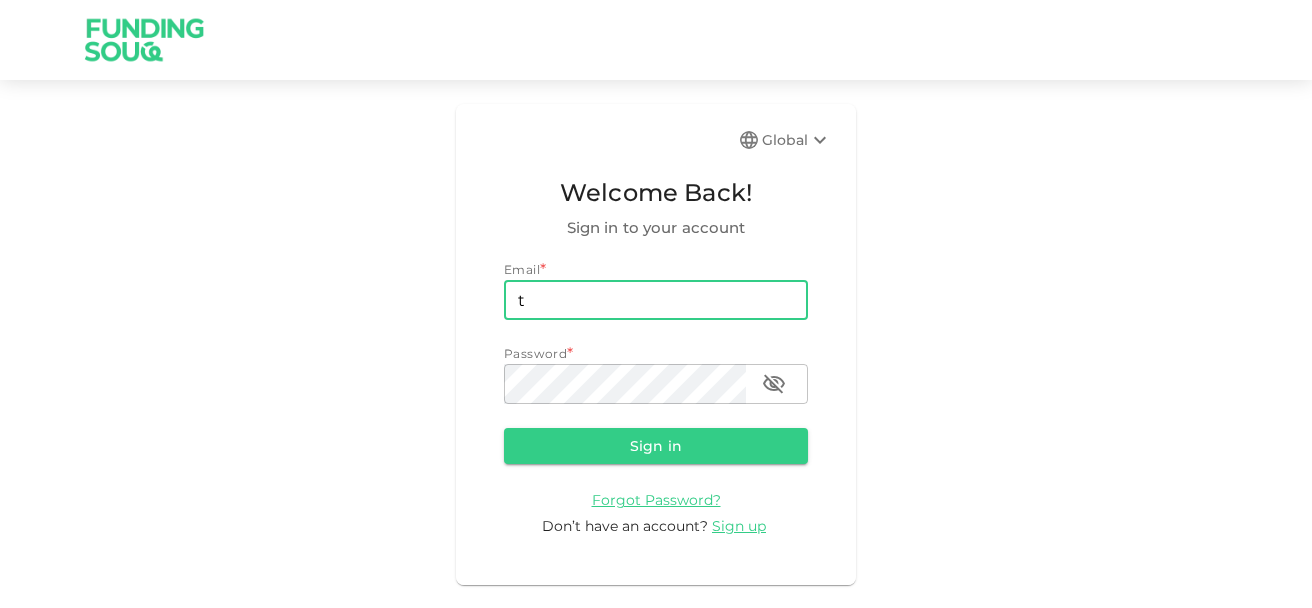 type on "[EMAIL]" 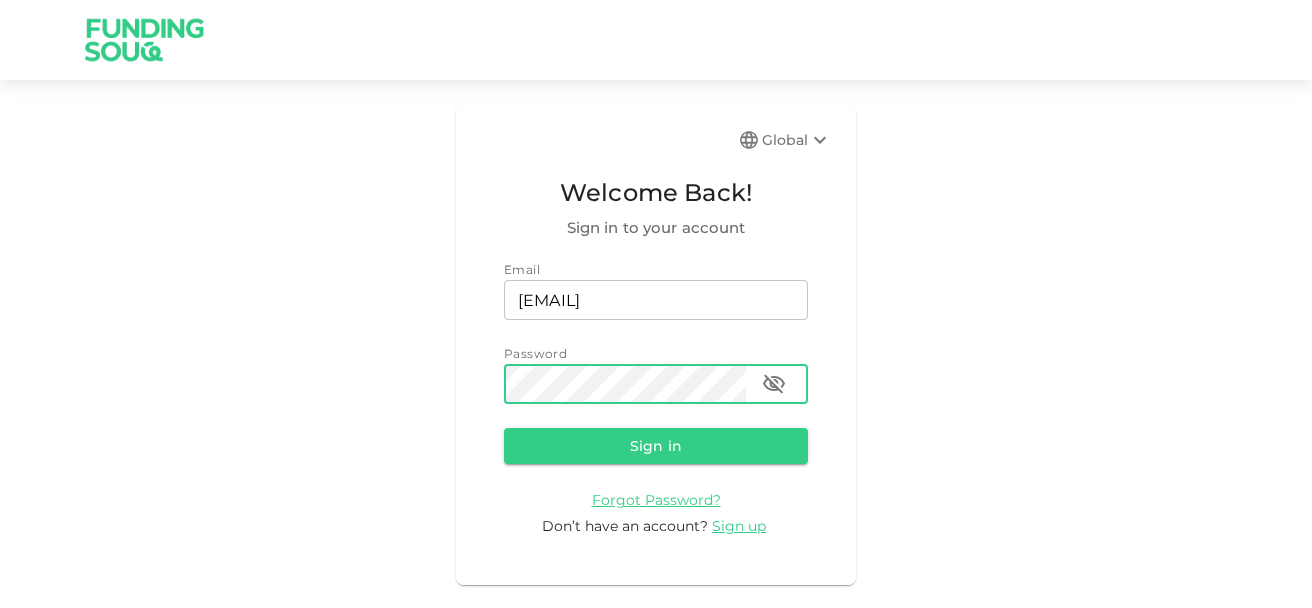 click on "Sign in" at bounding box center (656, 446) 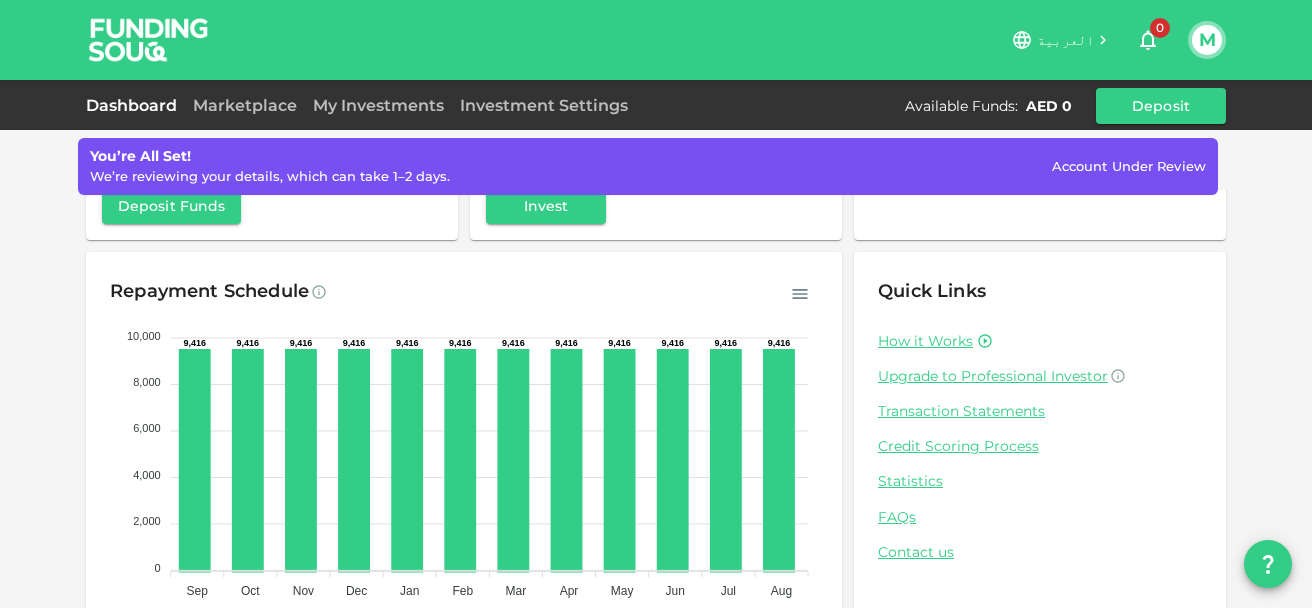 scroll, scrollTop: 299, scrollLeft: 0, axis: vertical 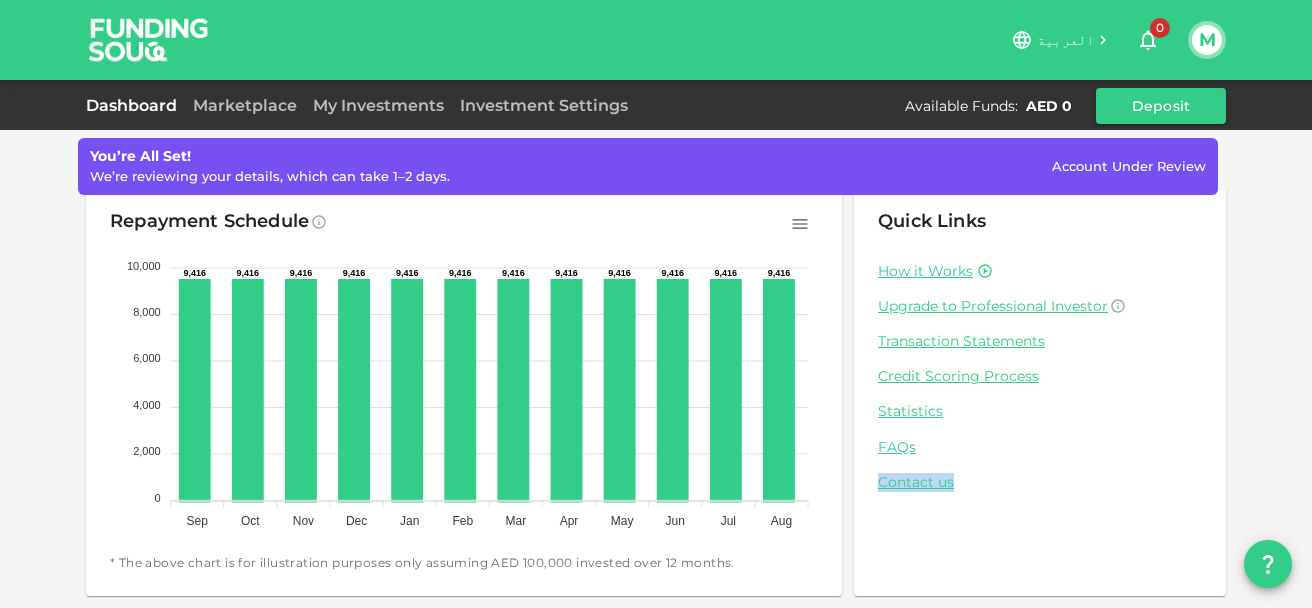drag, startPoint x: 1304, startPoint y: 572, endPoint x: 1304, endPoint y: 603, distance: 31 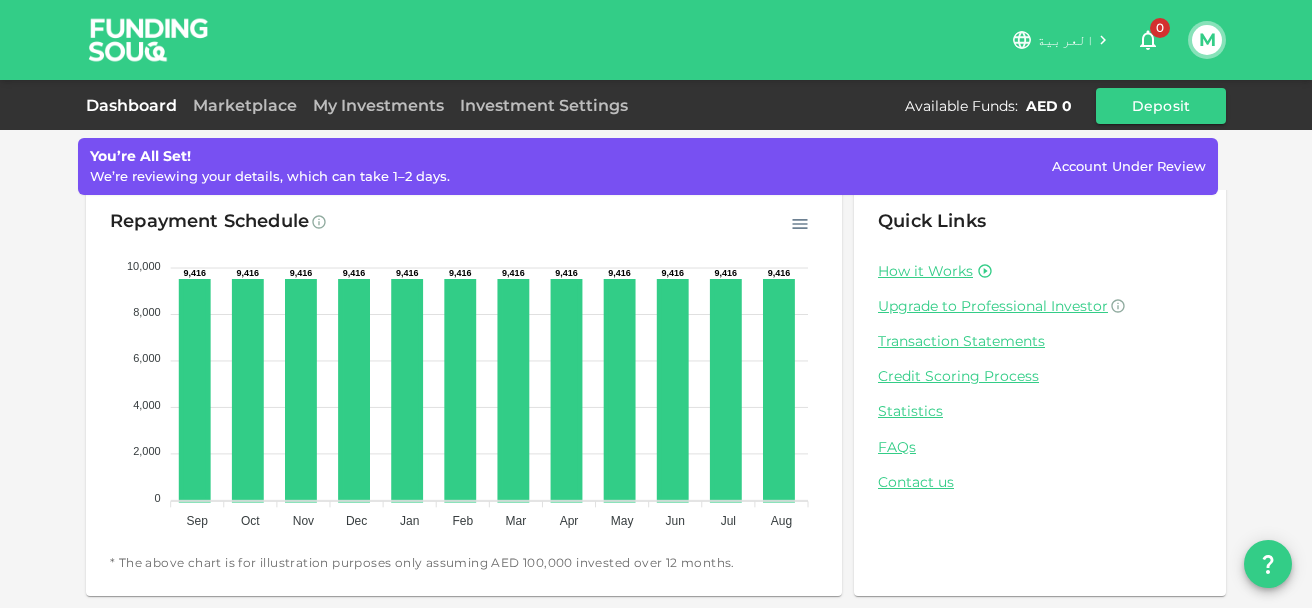 click on "You’re All Set! We’re reviewing your details, which can take 1–2 days.   Account Under Review" at bounding box center (656, 160) 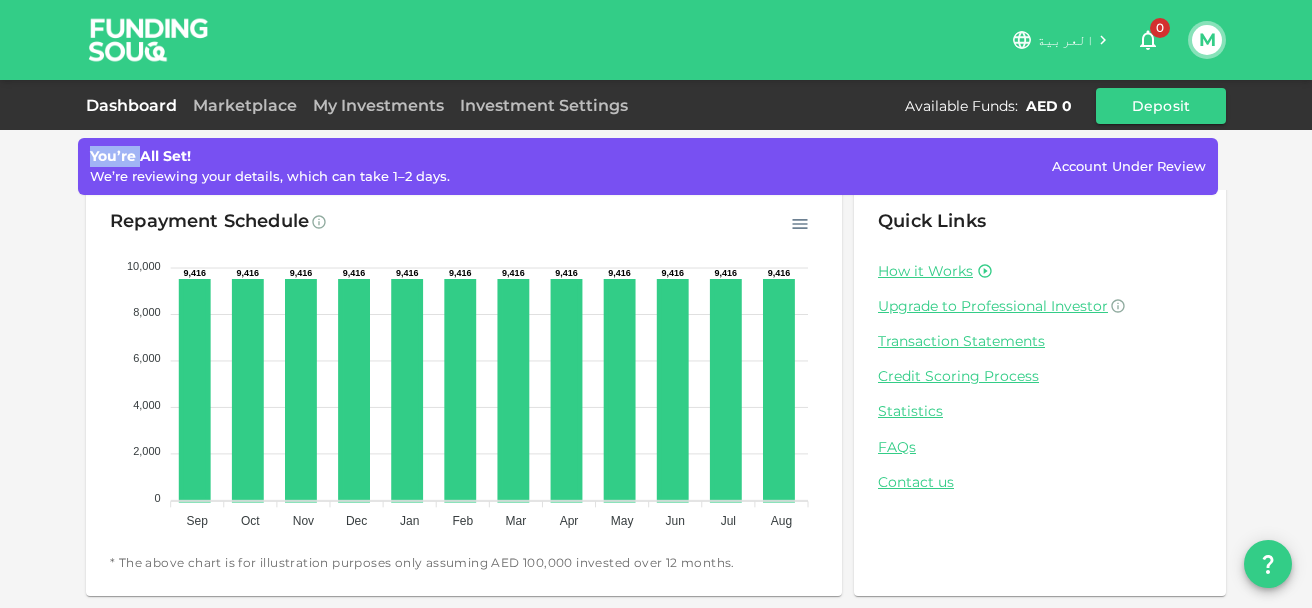 click on "You’re All Set! We’re reviewing your details, which can take 1–2 days.   Account Under Review" at bounding box center [656, 160] 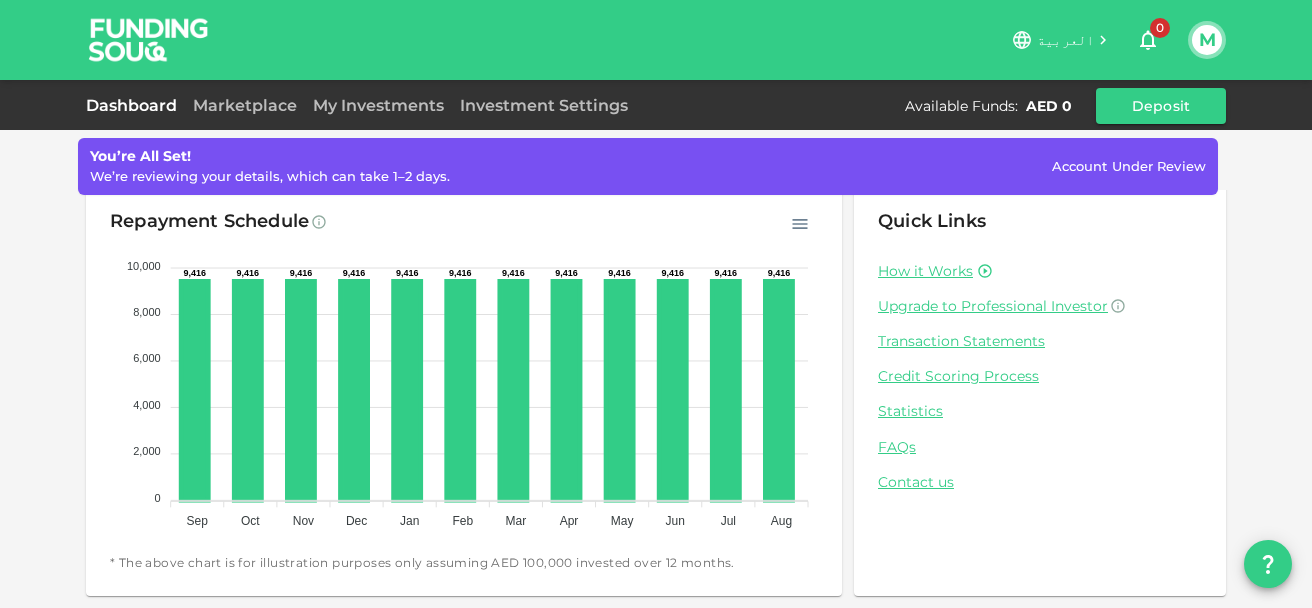 click on "You’re All Set! We’re reviewing your details, which can take 1–2 days.   Account Under Review" at bounding box center (656, 160) 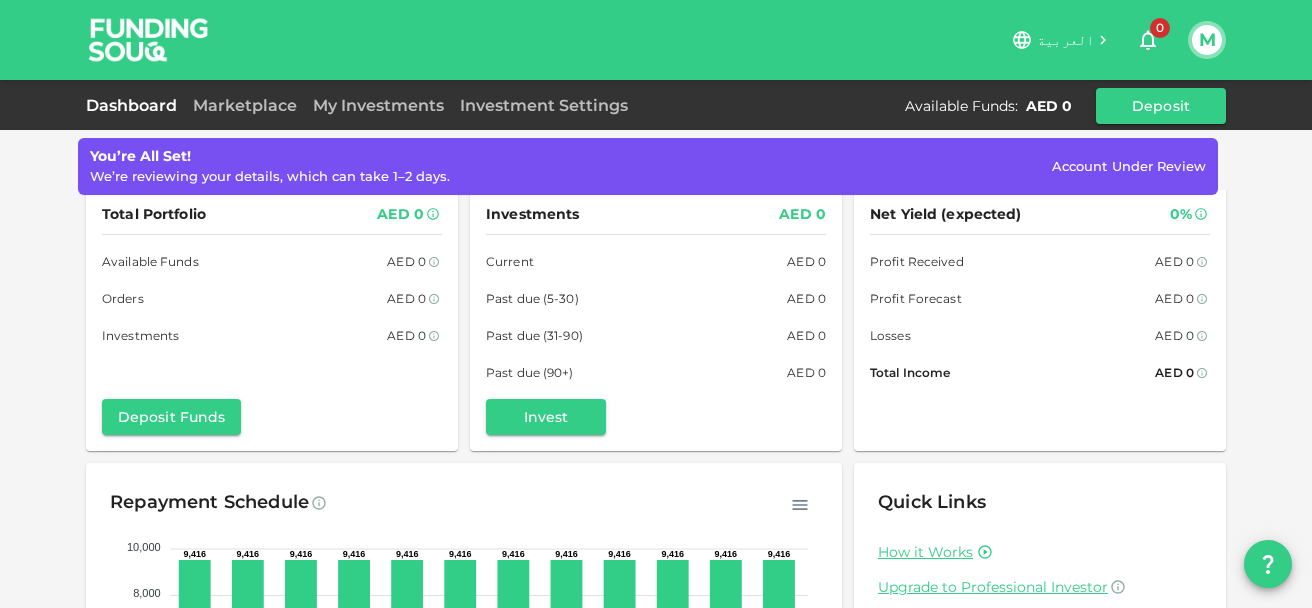 scroll, scrollTop: 0, scrollLeft: 0, axis: both 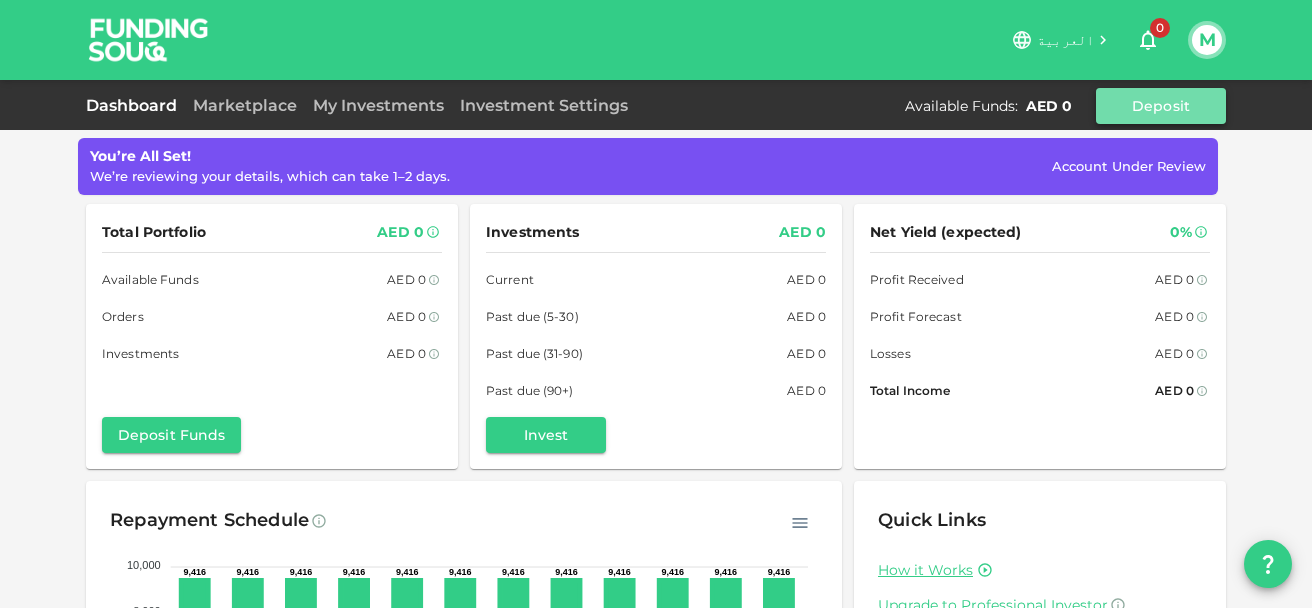 click on "Deposit" at bounding box center [1161, 106] 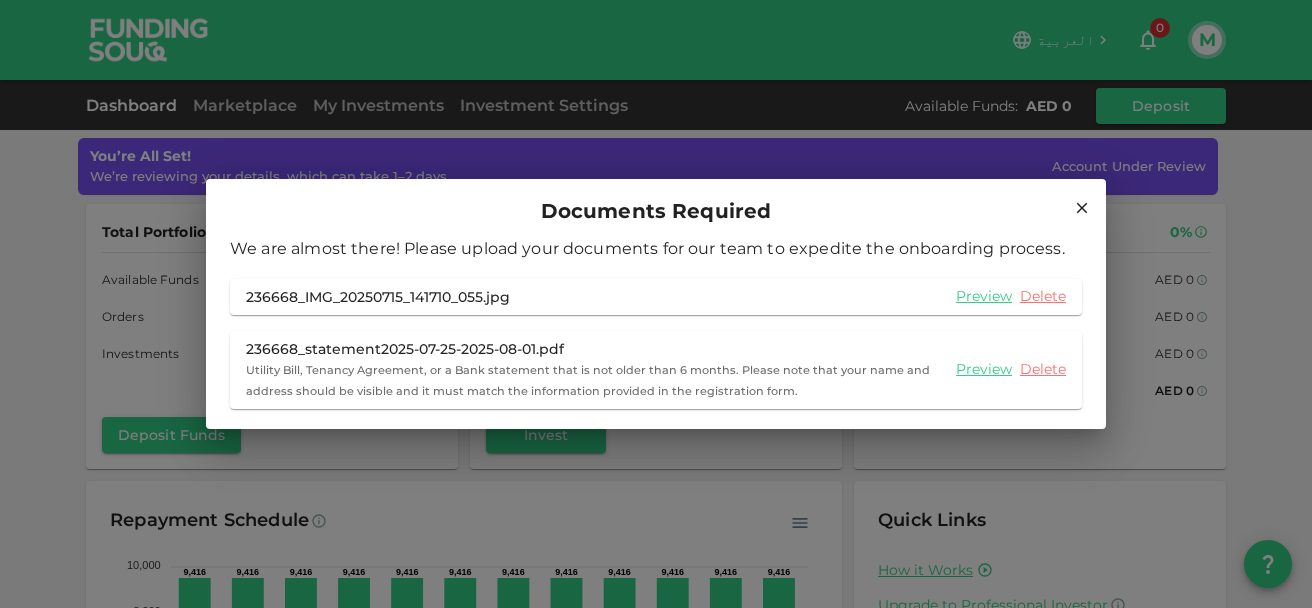 click on "236668_IMG_20250715_141710_055.jpg" at bounding box center (378, 297) 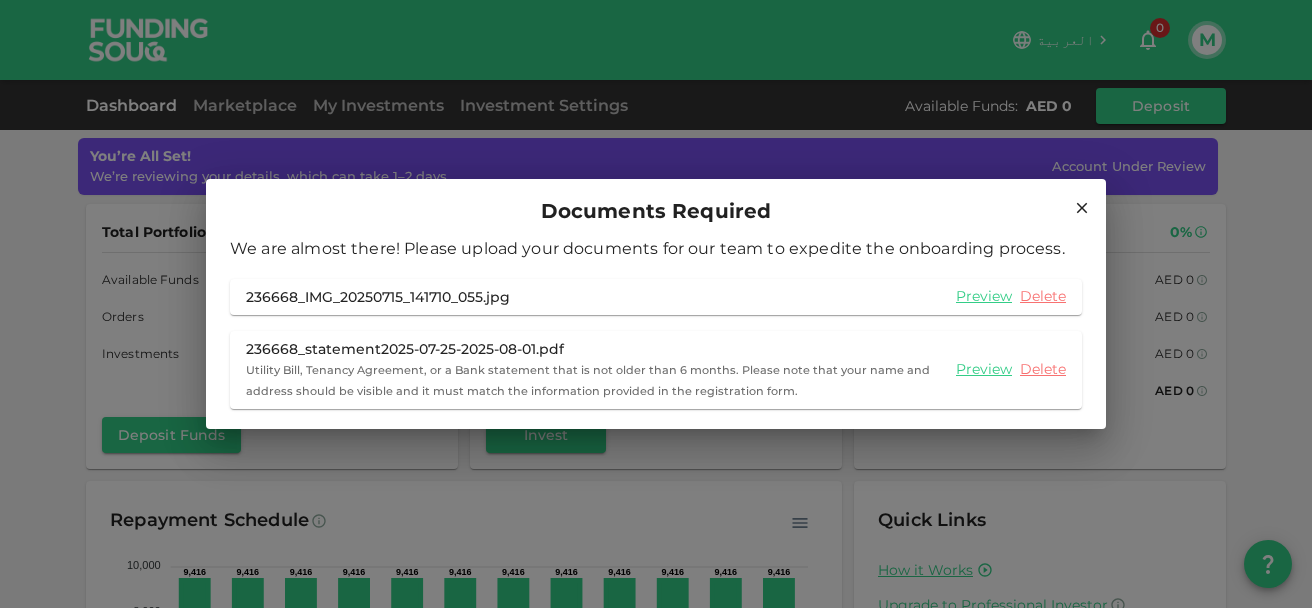 click 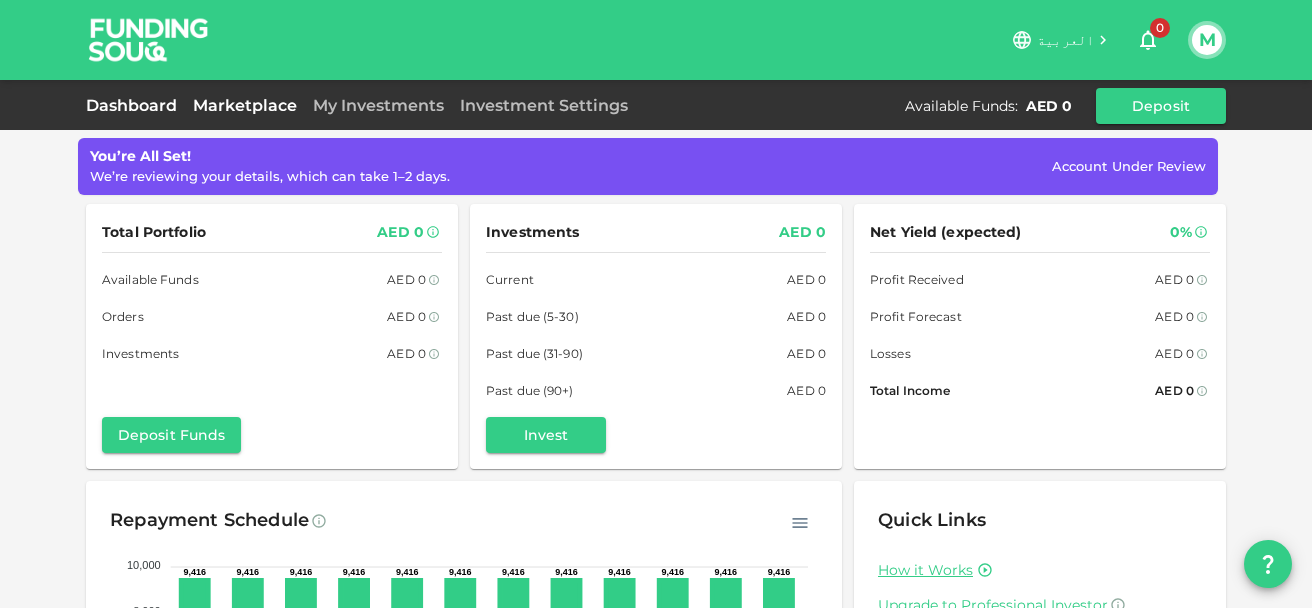 click on "Marketplace" at bounding box center (245, 105) 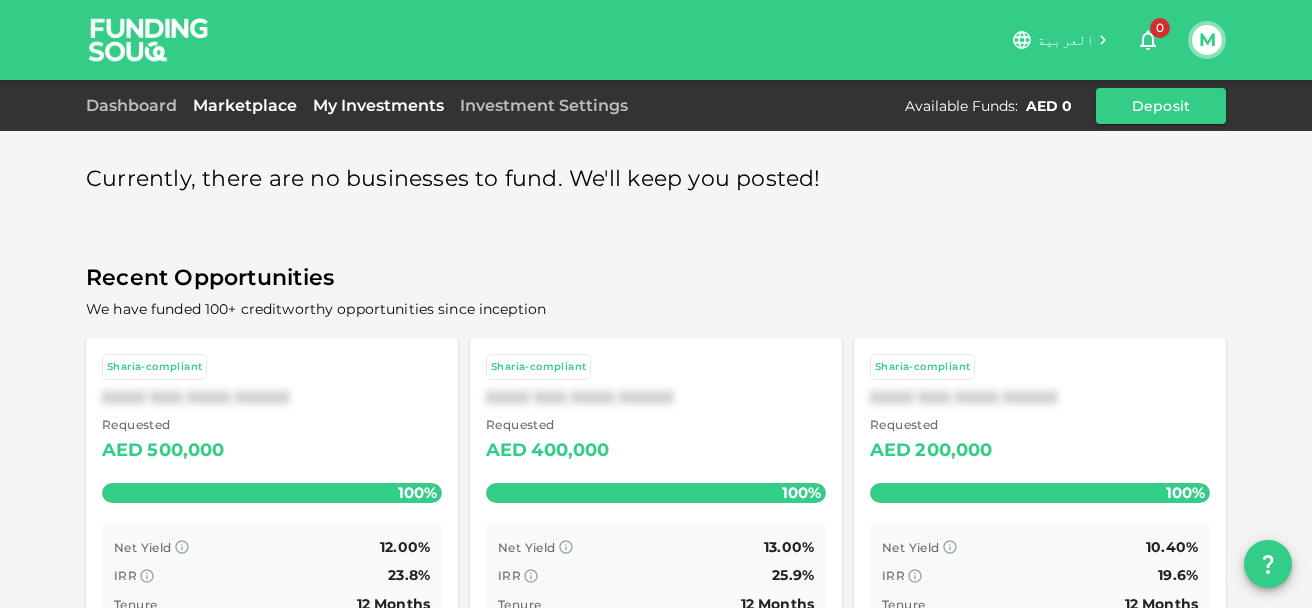 click on "My Investments" at bounding box center [378, 105] 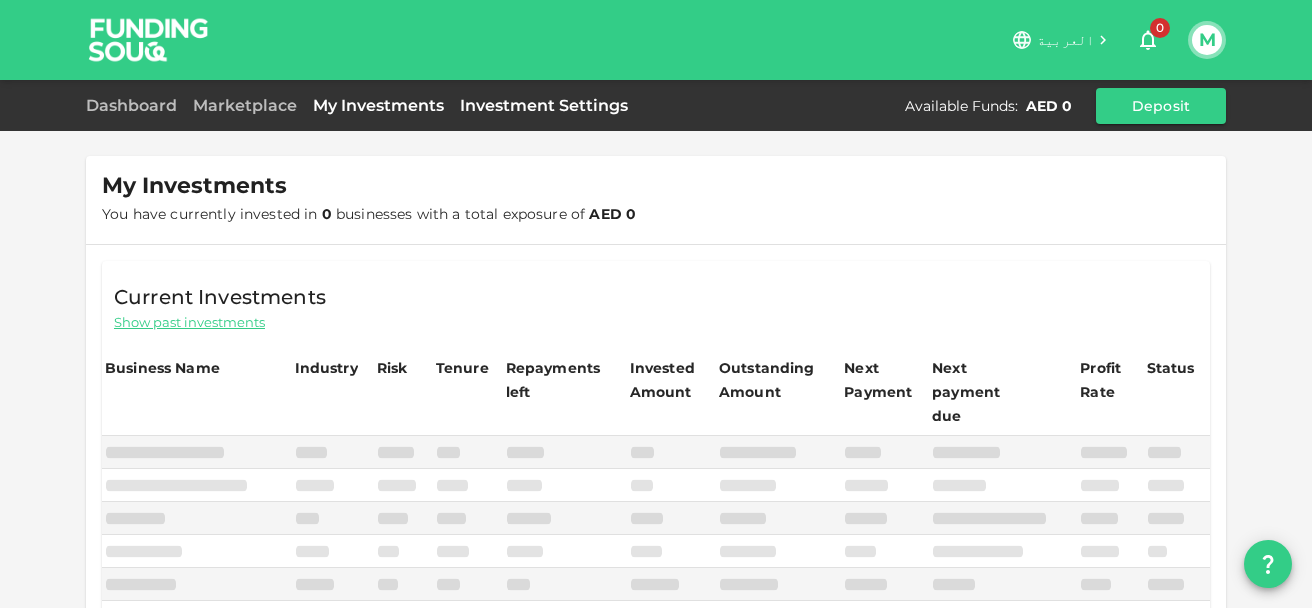 click on "Investment Settings" at bounding box center [544, 105] 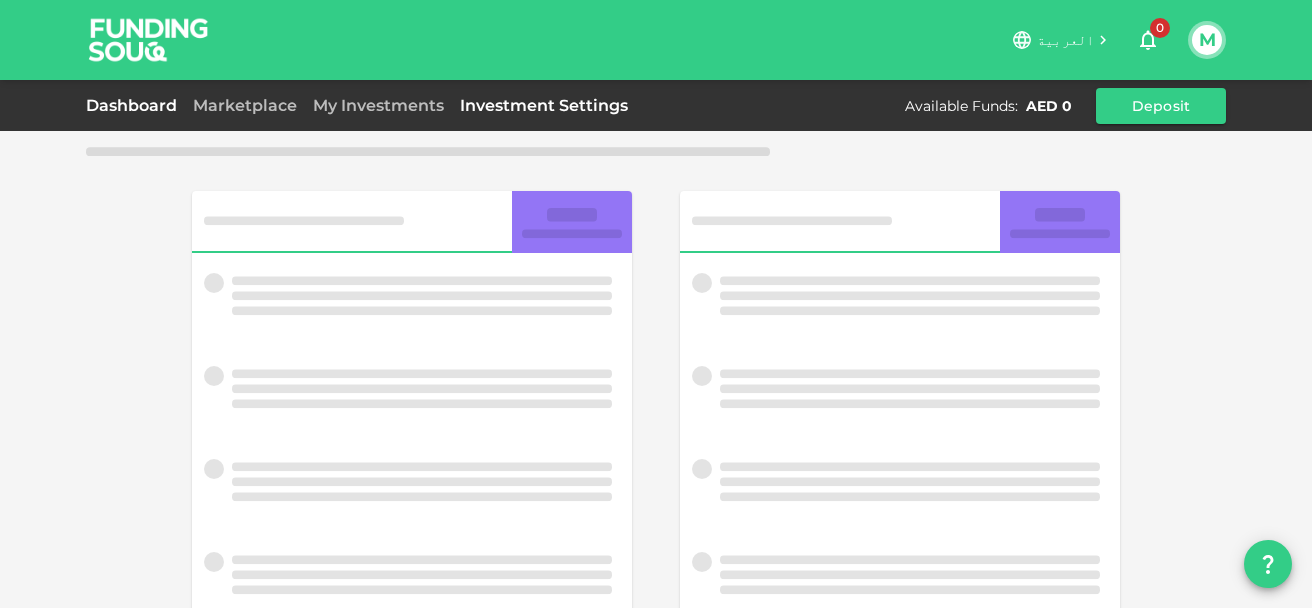 click on "Dashboard" at bounding box center [135, 105] 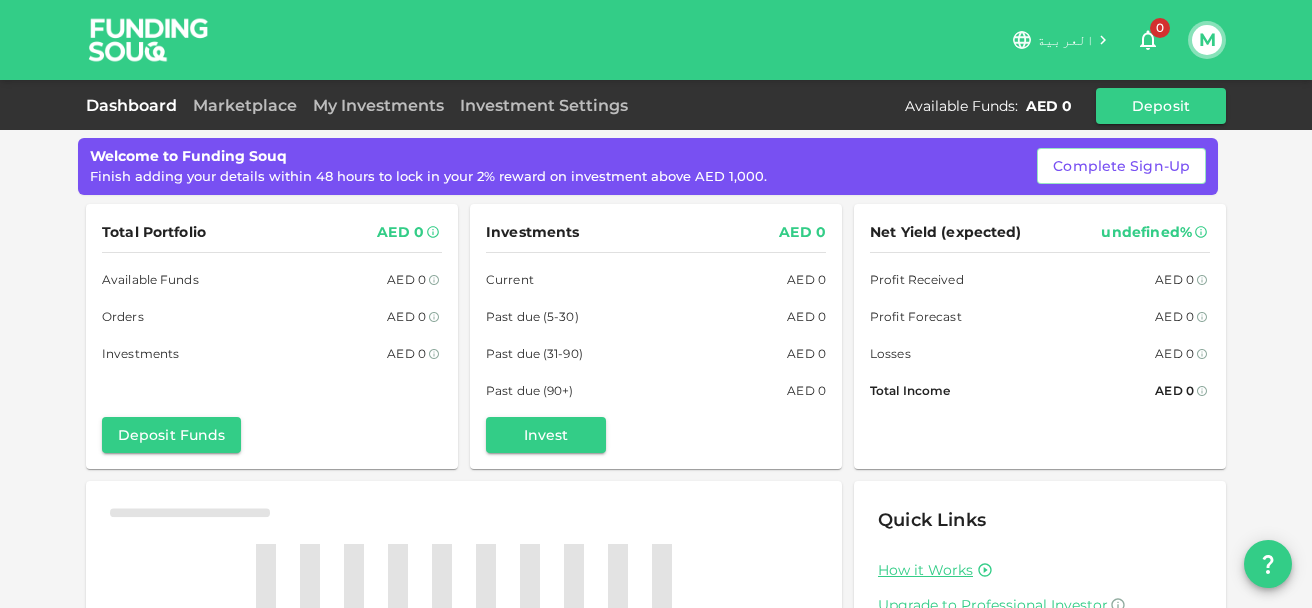 click on "العربية 0 M" at bounding box center [719, 40] 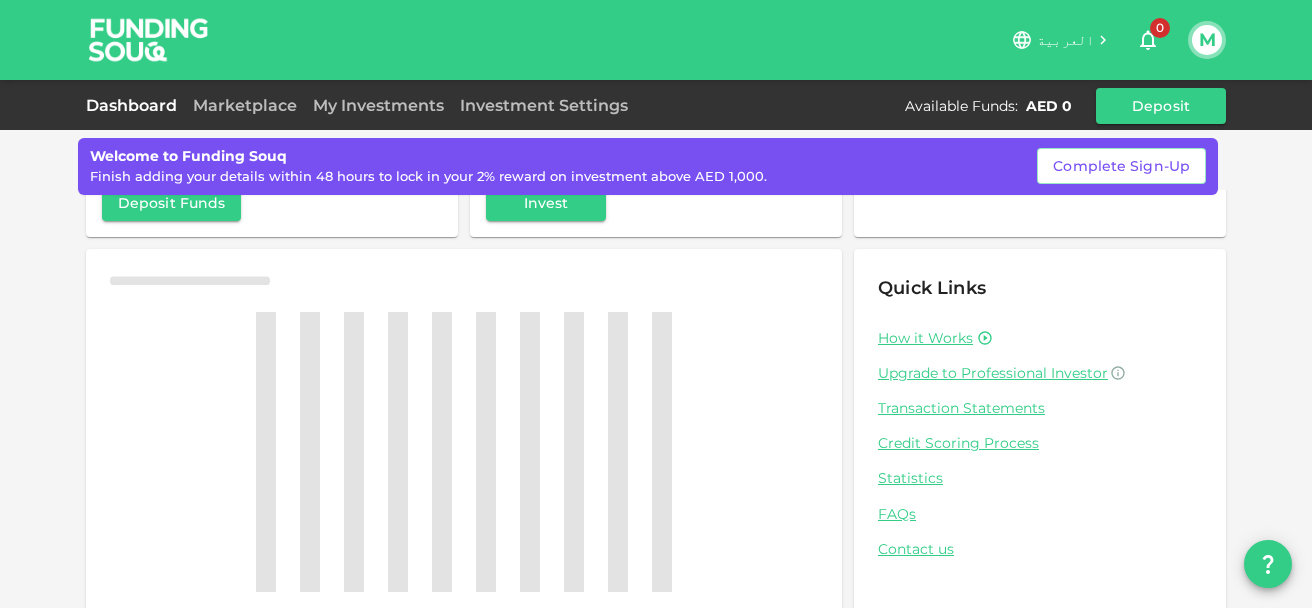 scroll, scrollTop: 252, scrollLeft: 0, axis: vertical 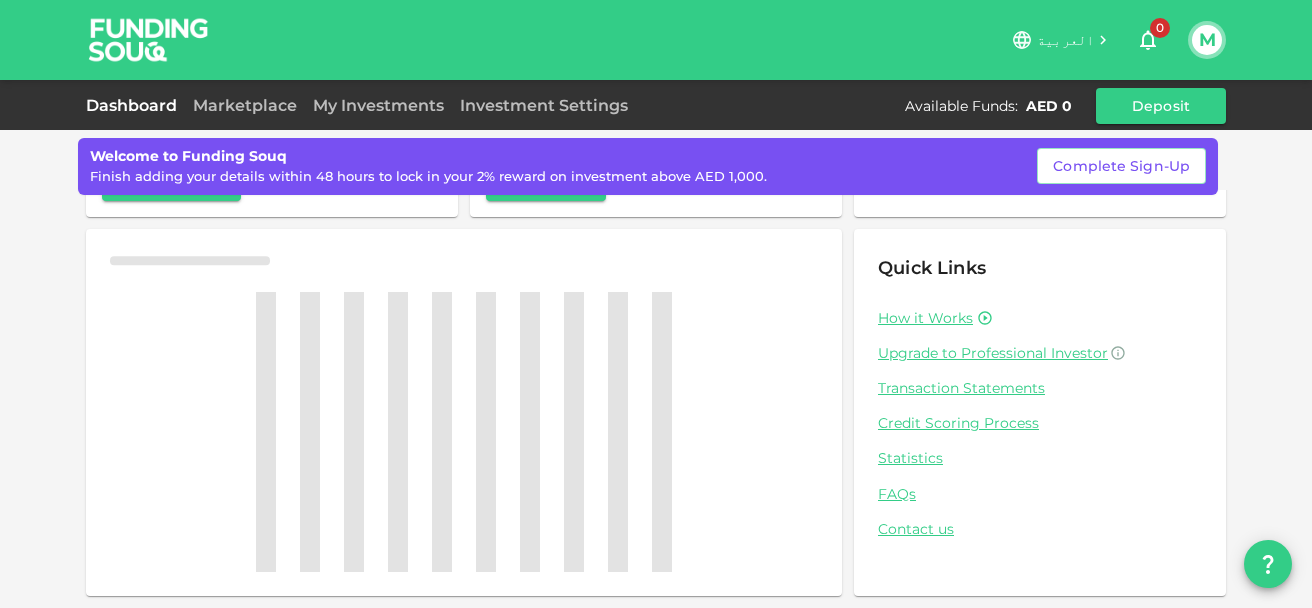 click on "Welcome to Funding Souq Finish adding your details within 48 hours to lock in your 2% reward on investment above AED 1,000. Complete Sign-Up" at bounding box center (656, 160) 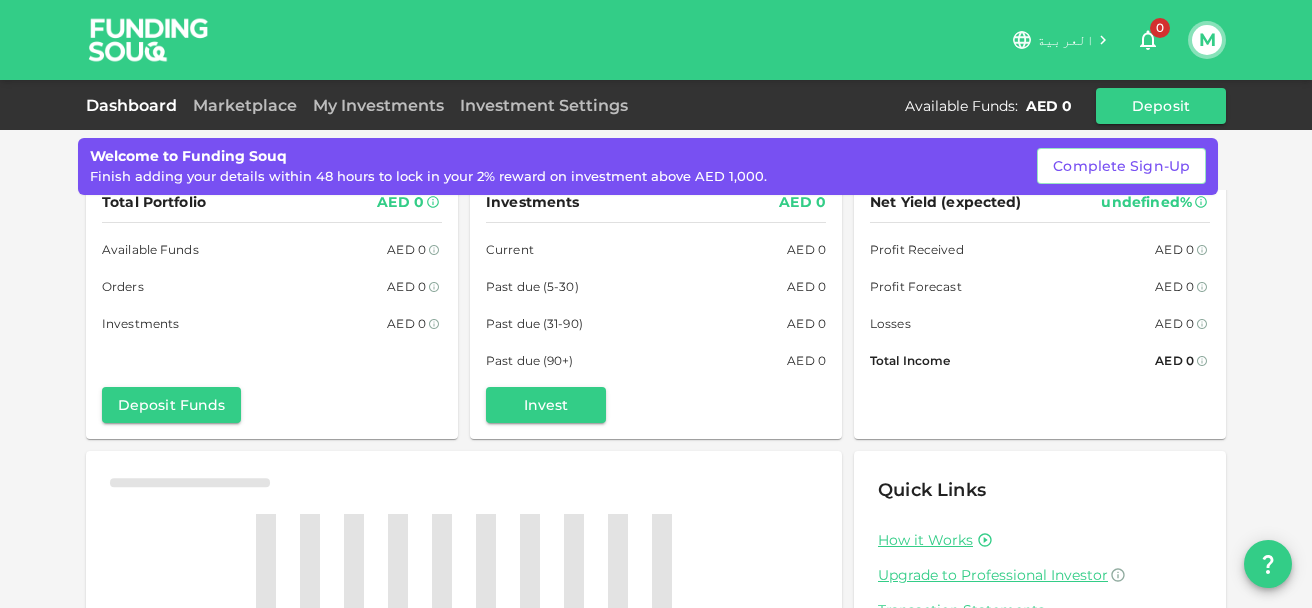 scroll, scrollTop: 0, scrollLeft: 0, axis: both 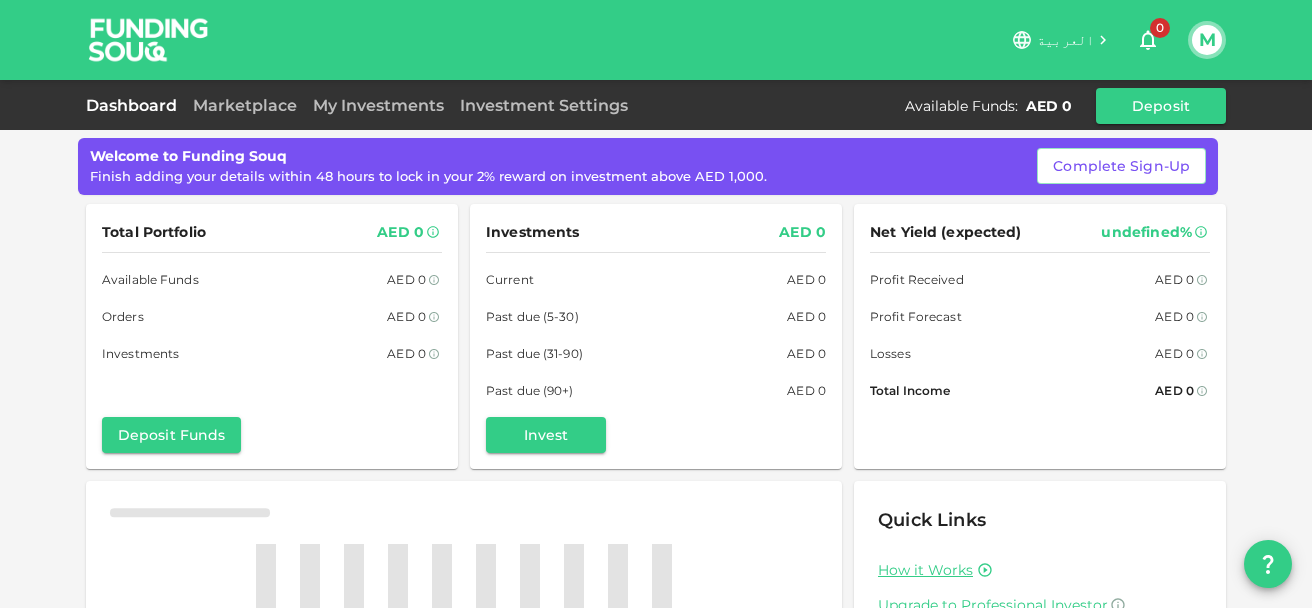click on "Welcome to Funding Souq Finish adding your details within 48 hours to lock in your 2% reward on investment above AED 1,000. Complete Sign-Up" at bounding box center (656, 160) 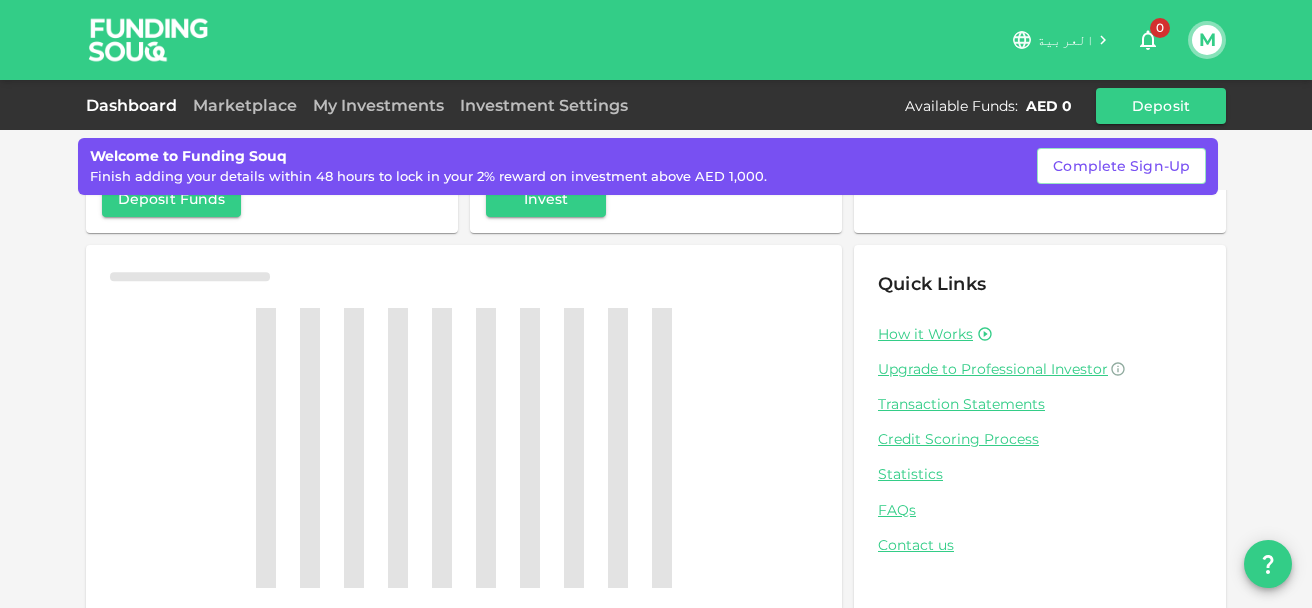 scroll, scrollTop: 252, scrollLeft: 0, axis: vertical 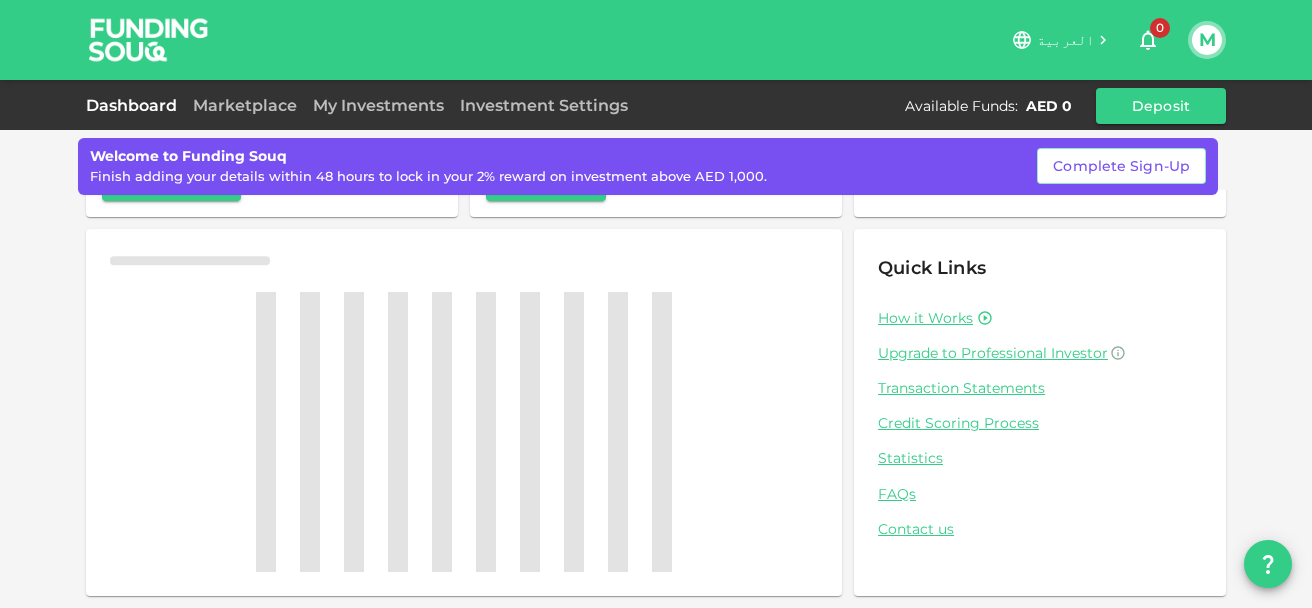 click on "Welcome to Funding Souq Finish adding your details within 48 hours to lock in your 2% reward on investment above AED 1,000. Complete Sign-Up" at bounding box center (656, 160) 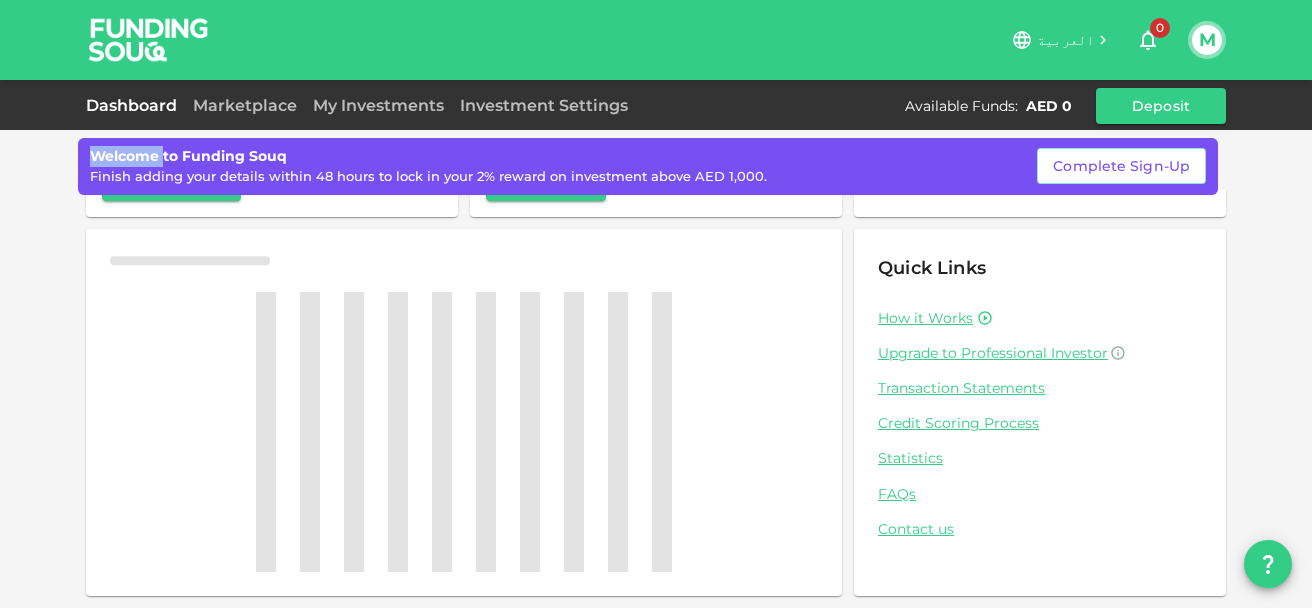 click on "Welcome to Funding Souq Finish adding your details within 48 hours to lock in your 2% reward on investment above AED 1,000. Complete Sign-Up" at bounding box center [656, 160] 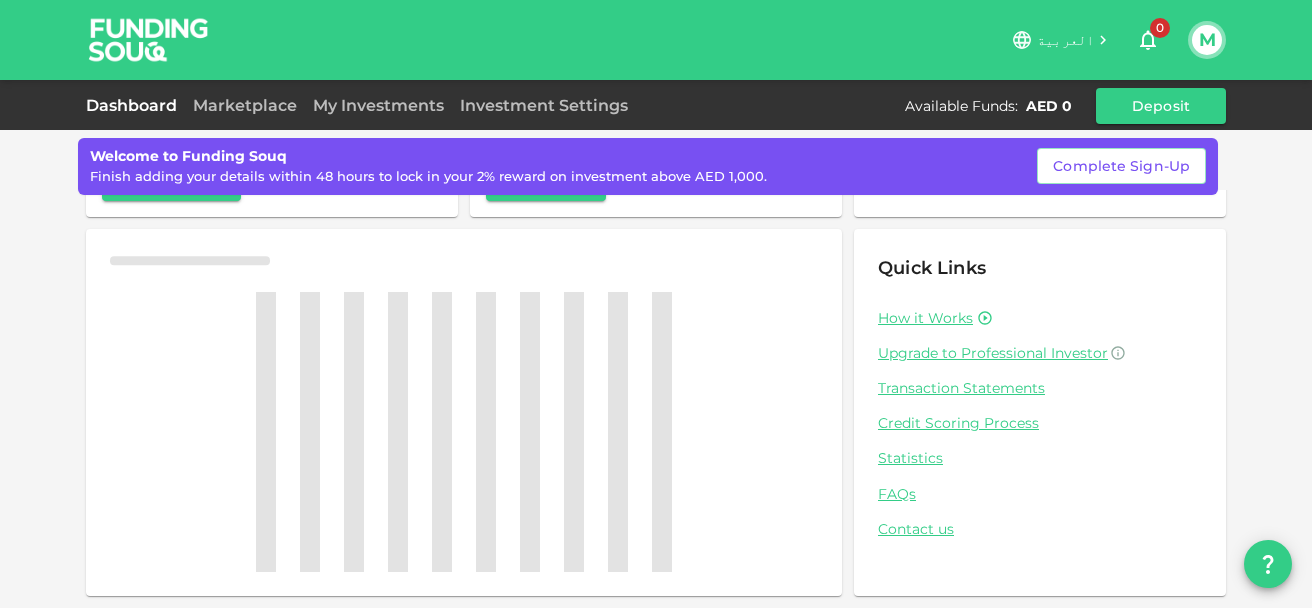 click on "Welcome to Funding Souq Finish adding your details within 48 hours to lock in your 2% reward on investment above AED 1,000. Complete Sign-Up" at bounding box center [656, 160] 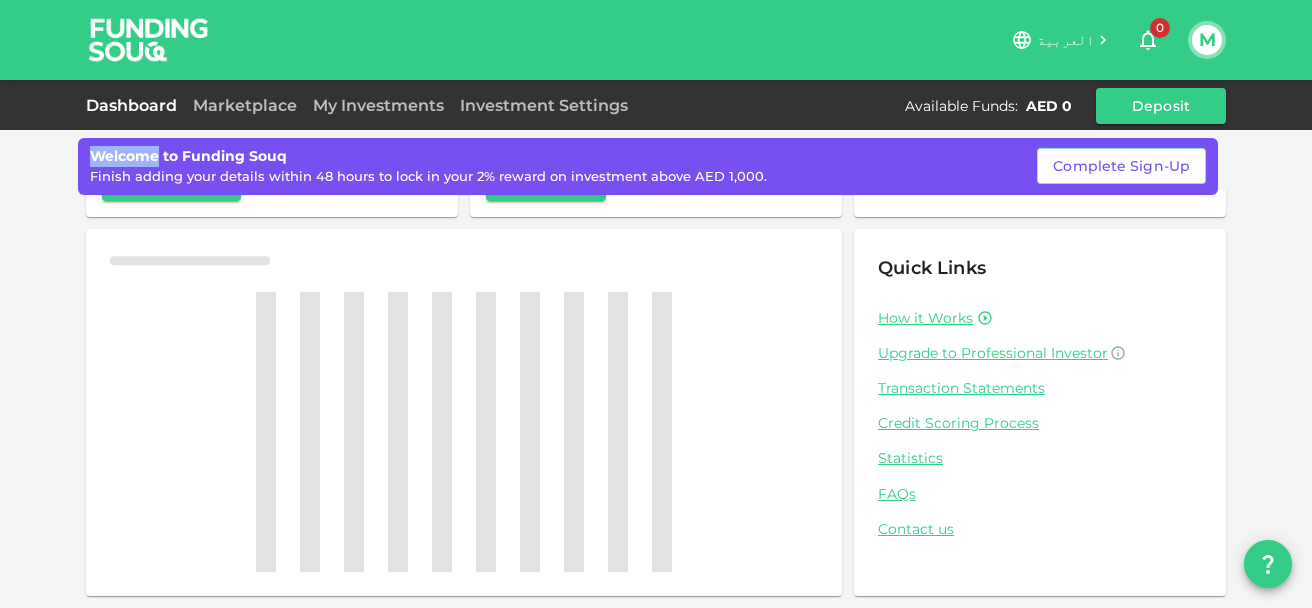 click on "Welcome to Funding Souq Finish adding your details within 48 hours to lock in your 2% reward on investment above AED 1,000. Complete Sign-Up" at bounding box center (656, 160) 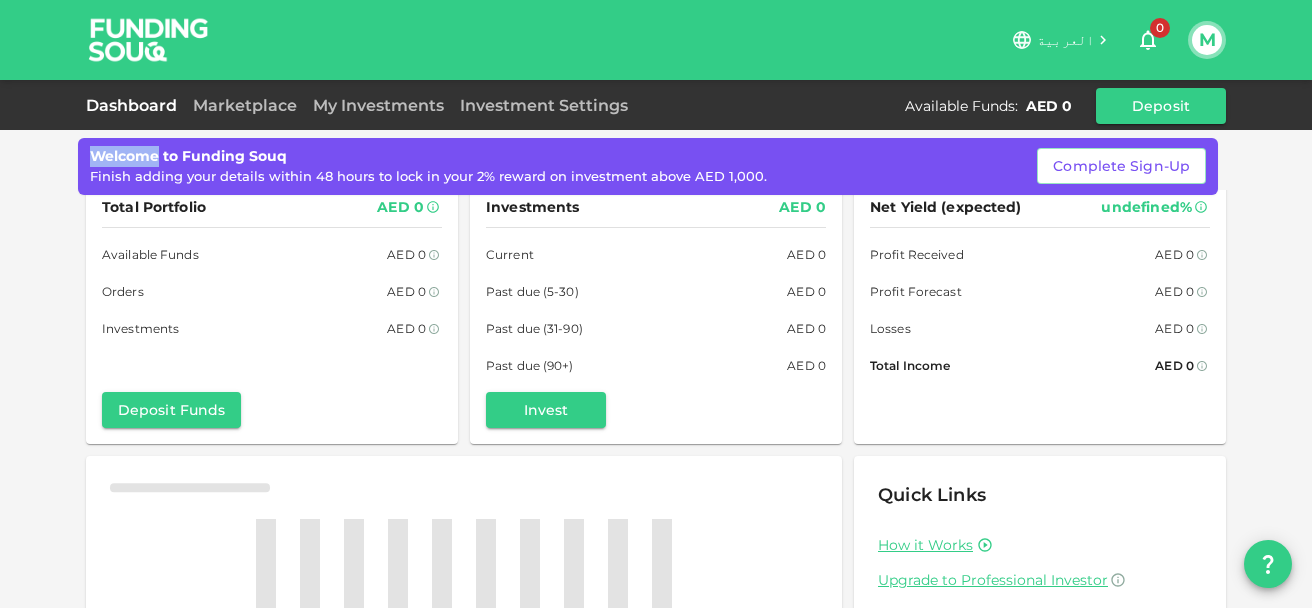 scroll, scrollTop: 252, scrollLeft: 0, axis: vertical 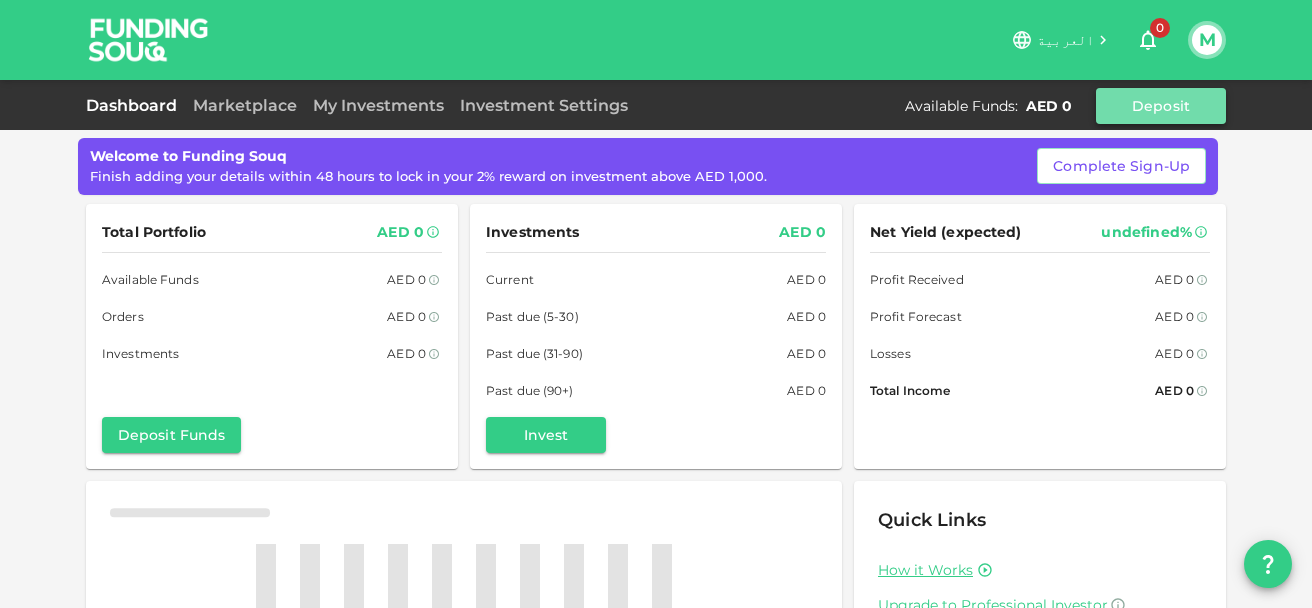 click on "Deposit" at bounding box center (1161, 106) 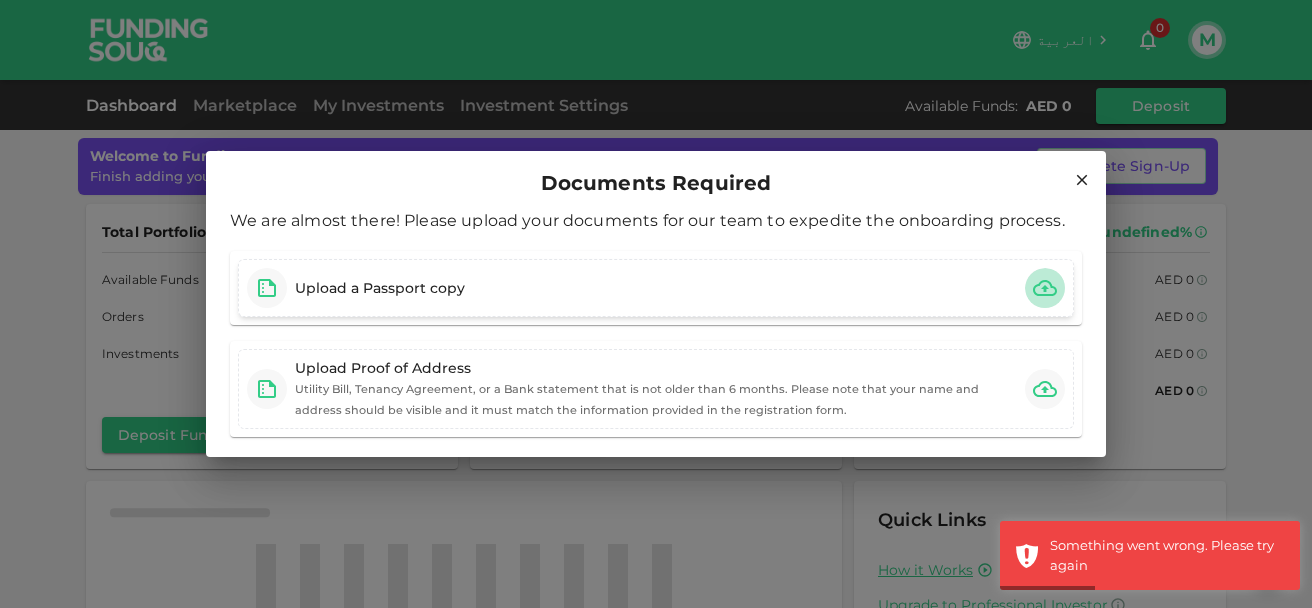 click 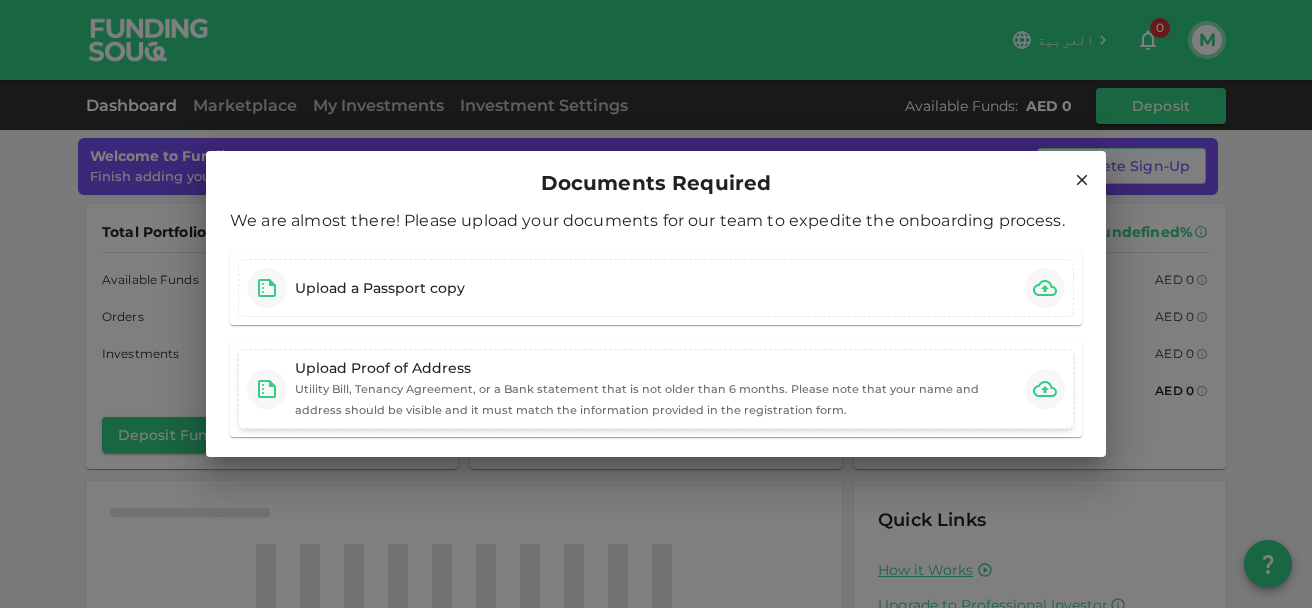 click 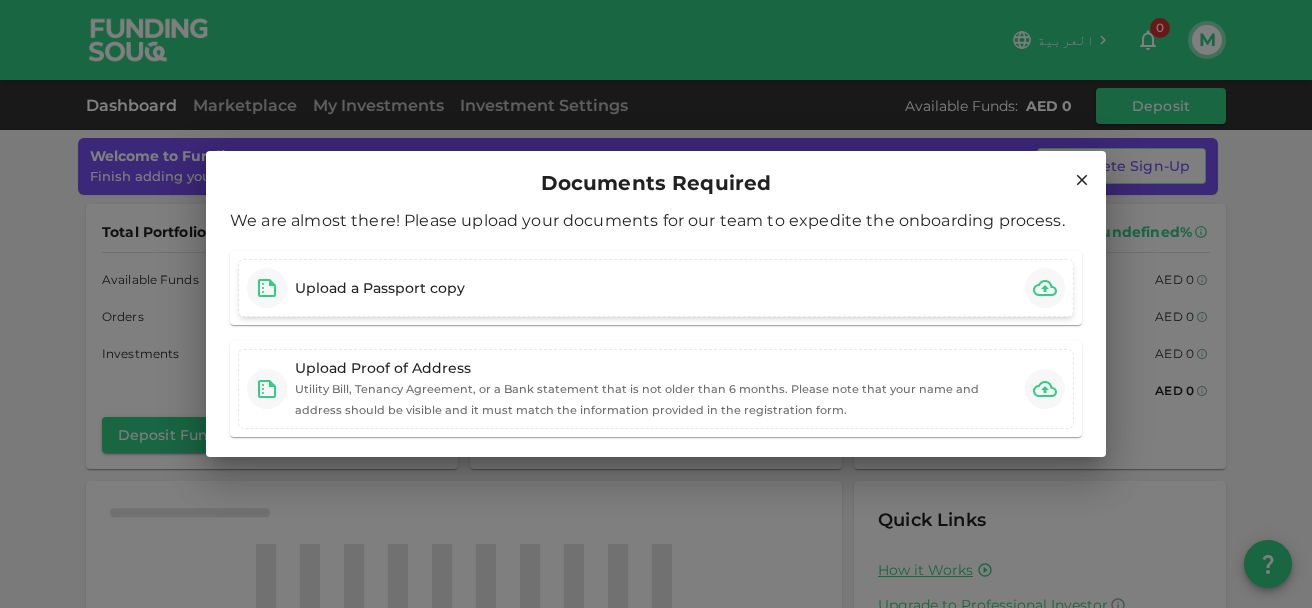 click at bounding box center (267, 288) 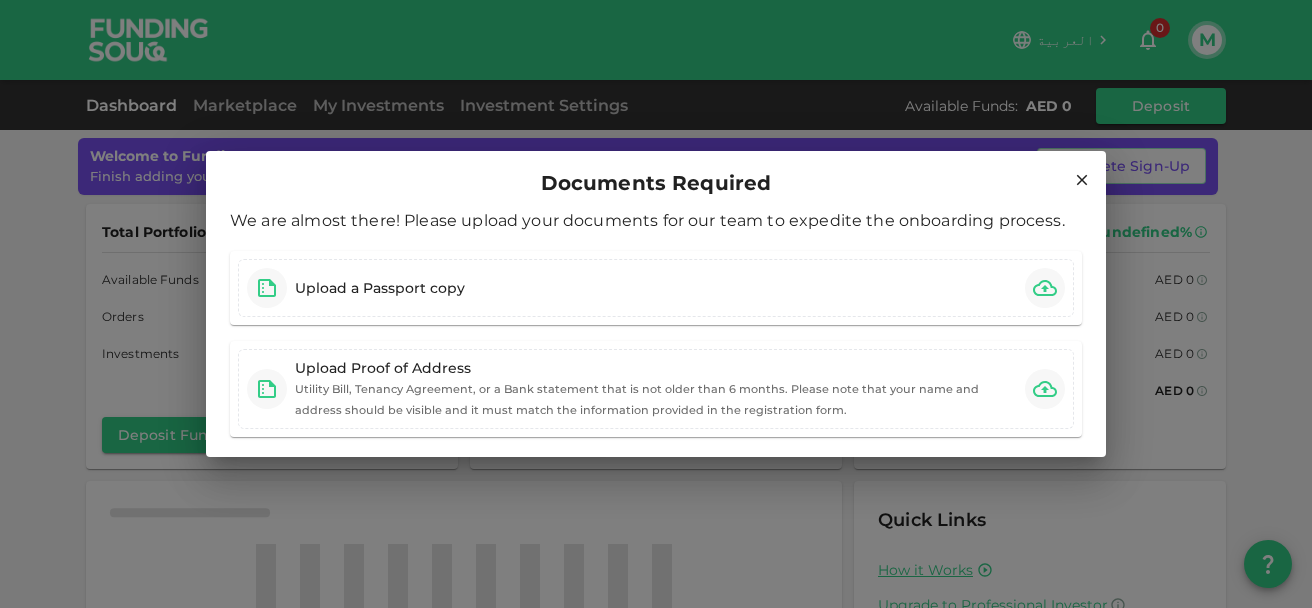 click 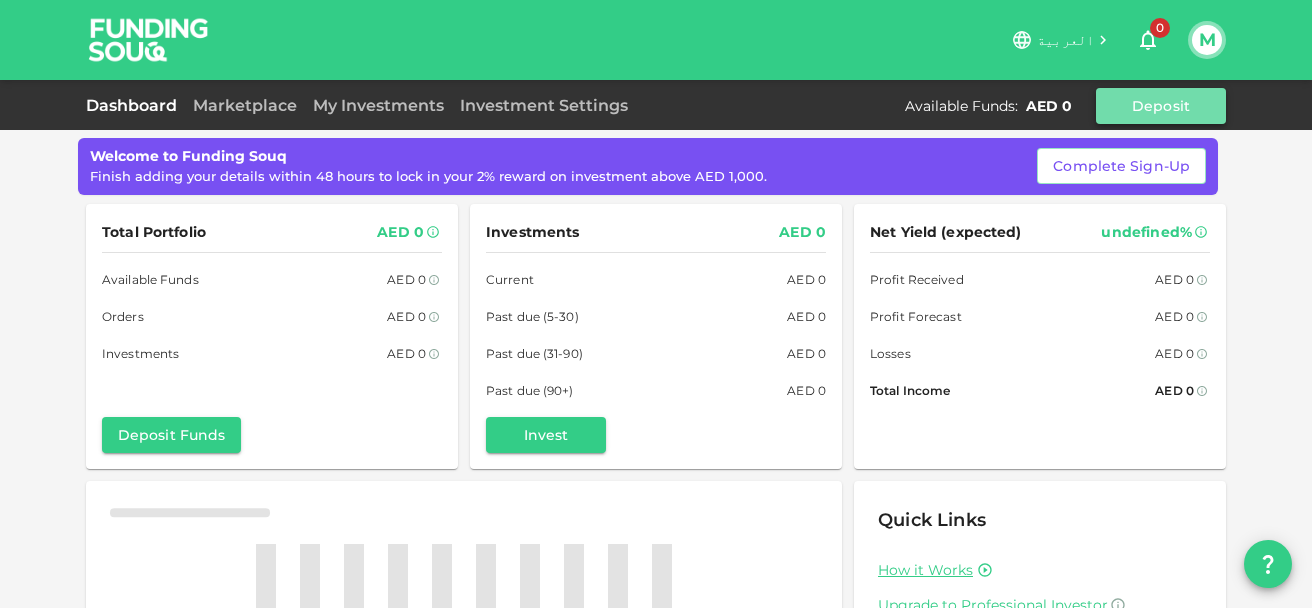 click on "Deposit" at bounding box center [1161, 106] 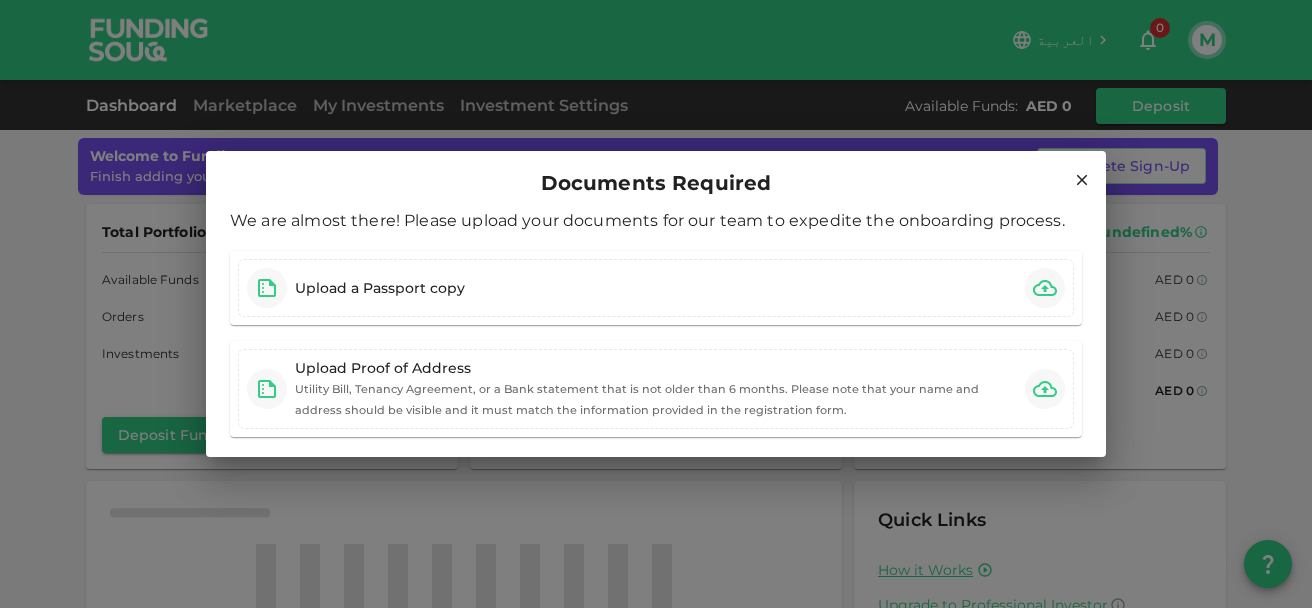 click on "Documents Required   We are almost there! Please upload your documents for our team to expedite the onboarding process.   Upload a Passport copy Upload Proof of Address Utility Bill, Tenancy Agreement, or a Bank statement that is not older than 6 months. Please note that your name and address should be visible and it must match the information provided in the registration form." at bounding box center (656, 304) 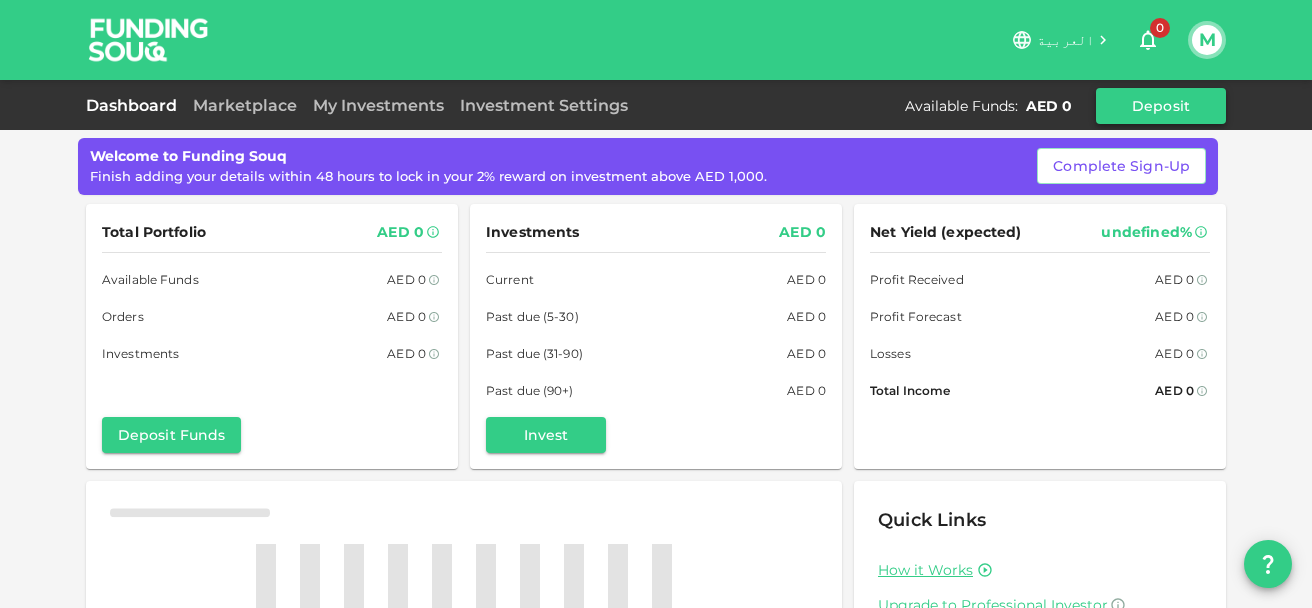 click on "Deposit" at bounding box center (1161, 106) 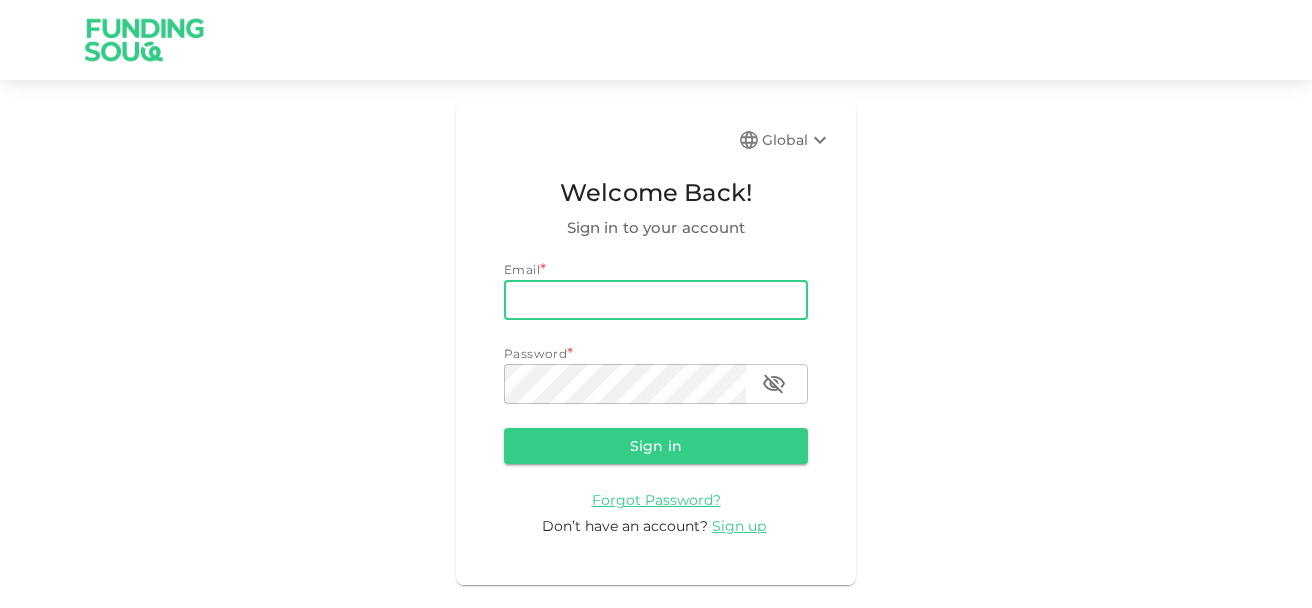 scroll, scrollTop: 0, scrollLeft: 0, axis: both 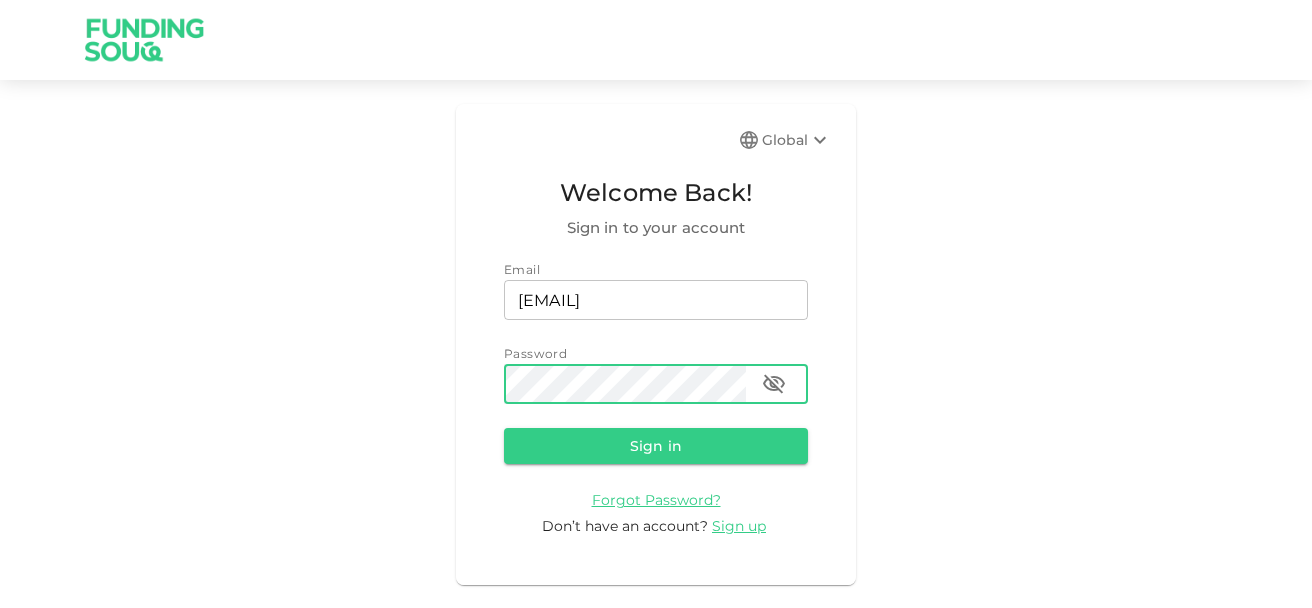 click on "Sign in" at bounding box center (656, 446) 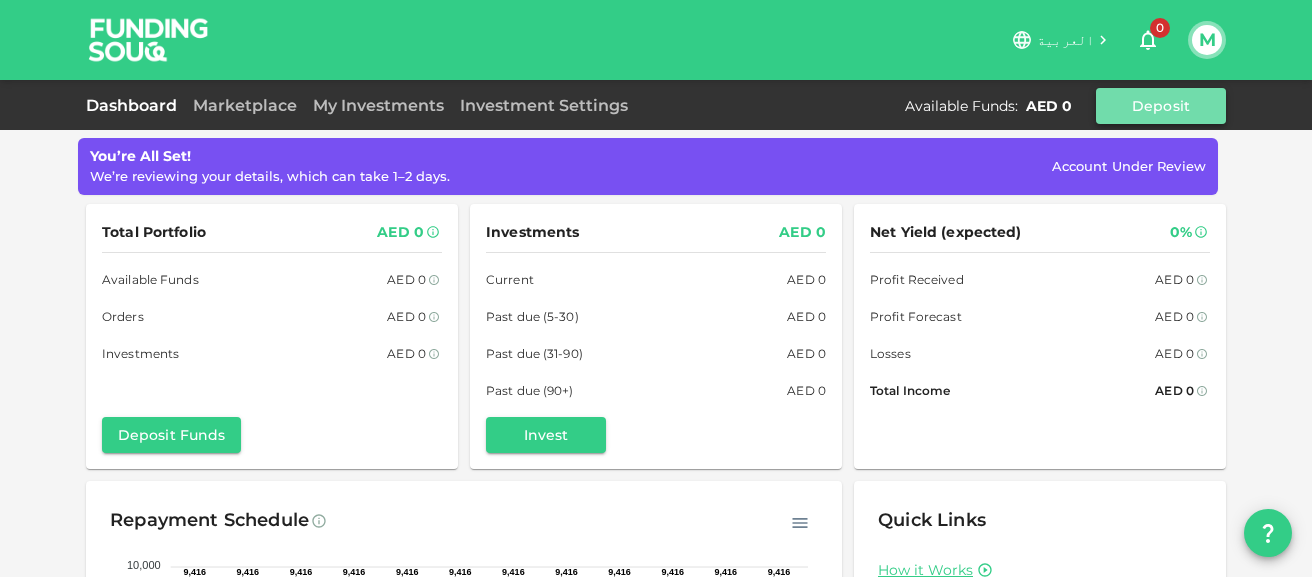 click on "Deposit" at bounding box center [1161, 106] 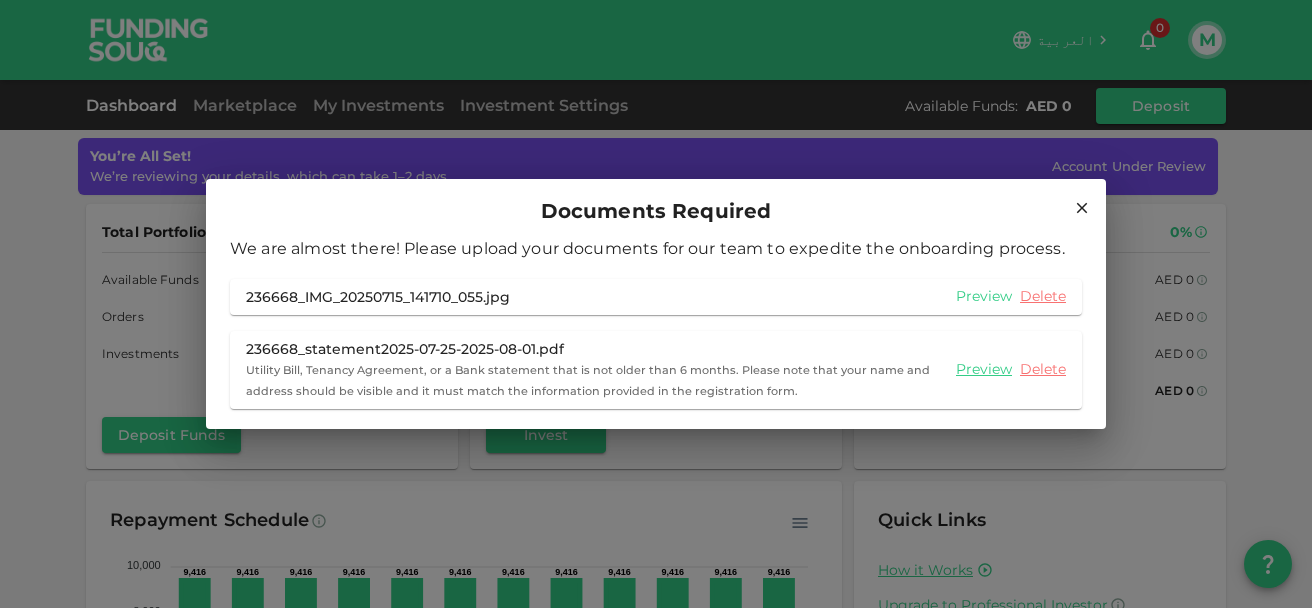 click on "Preview" at bounding box center [984, 296] 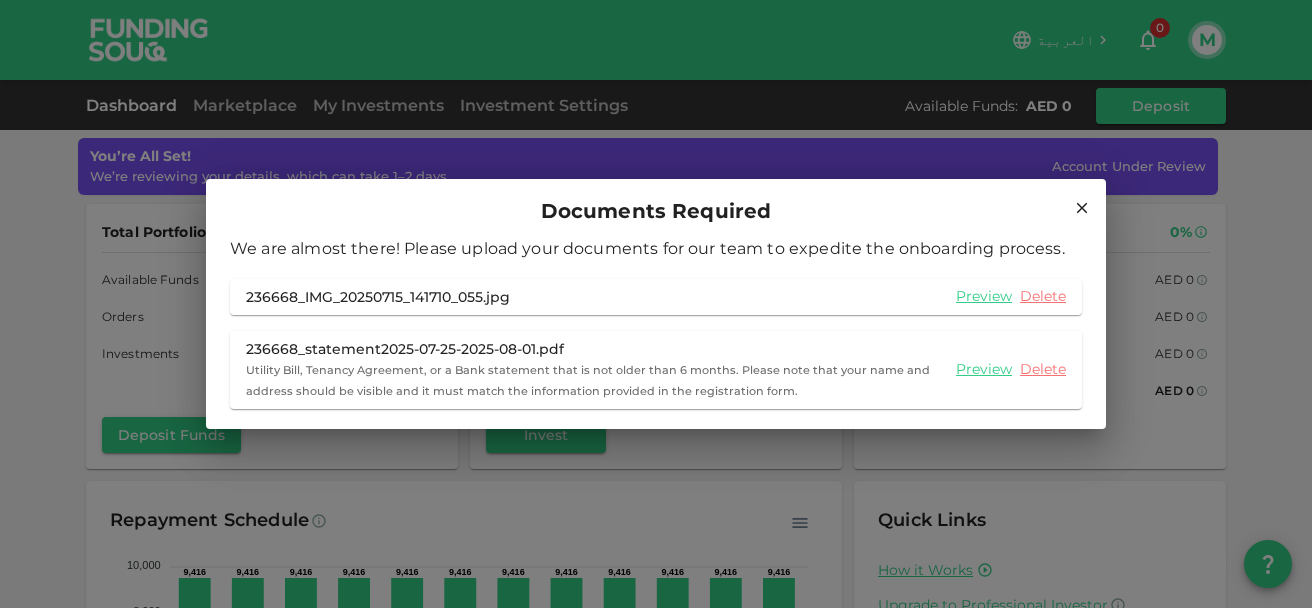 click 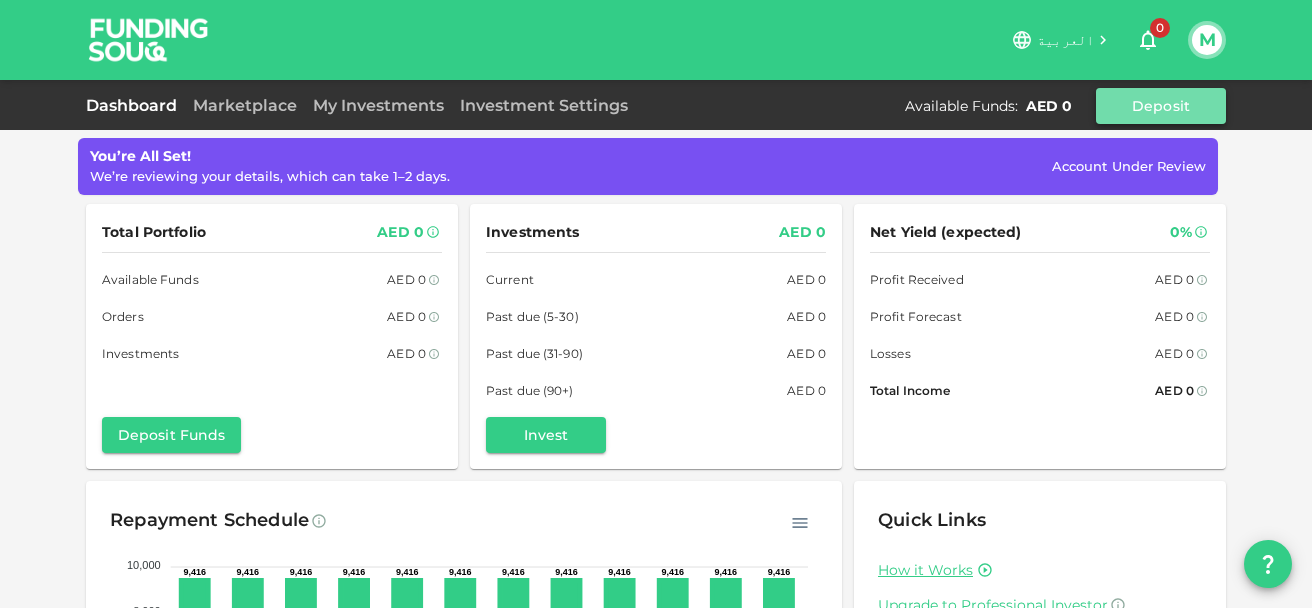 click on "Deposit" at bounding box center (1161, 106) 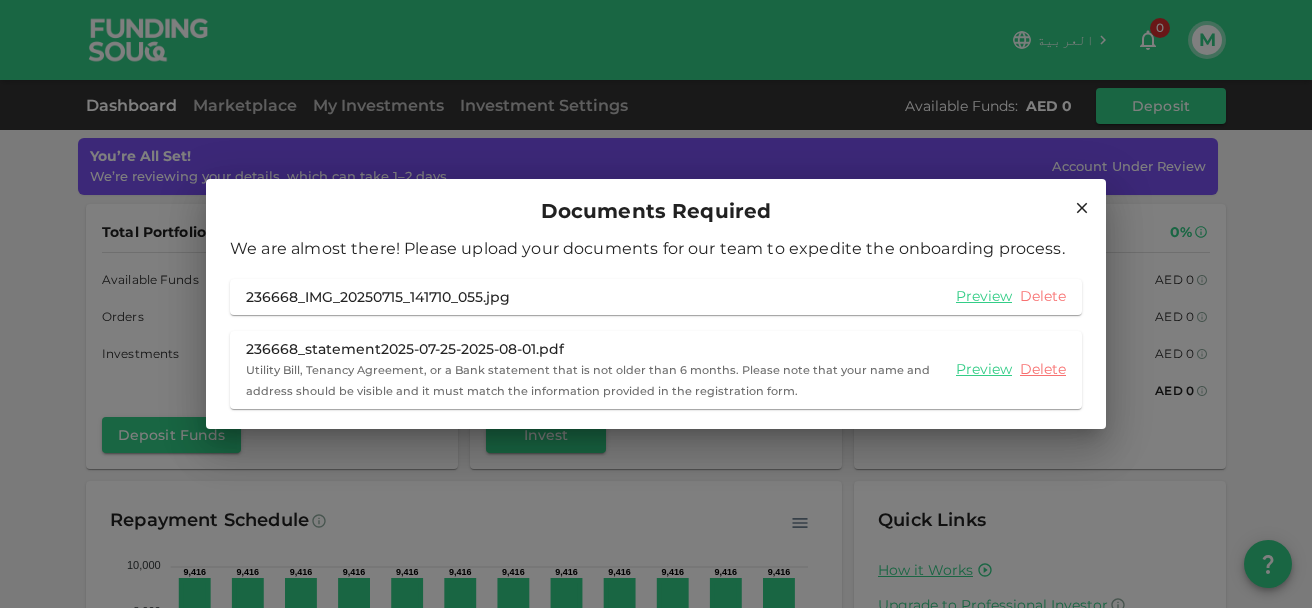 click on "Delete" at bounding box center (1043, 296) 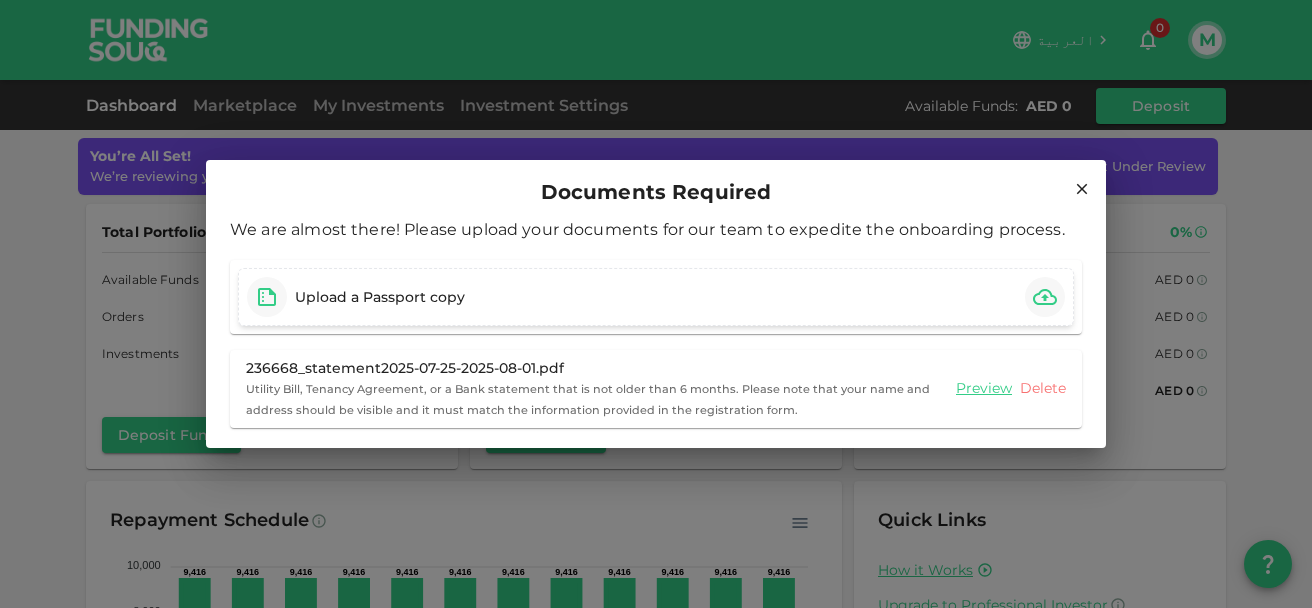 click on "Delete" at bounding box center (1043, 388) 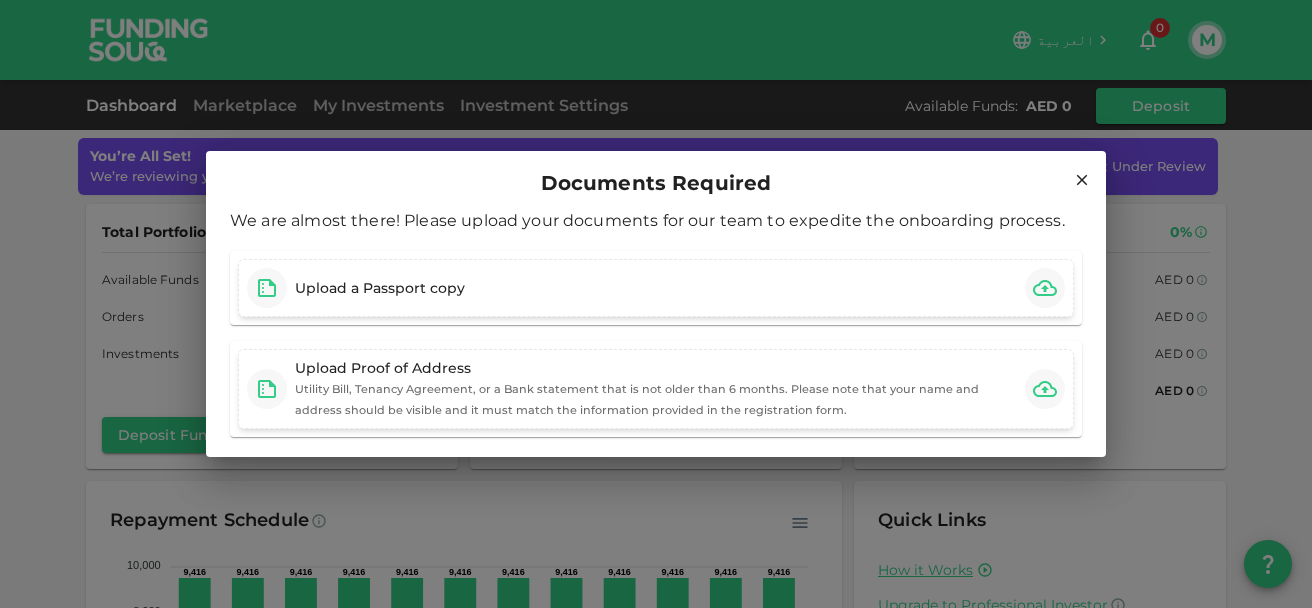 click 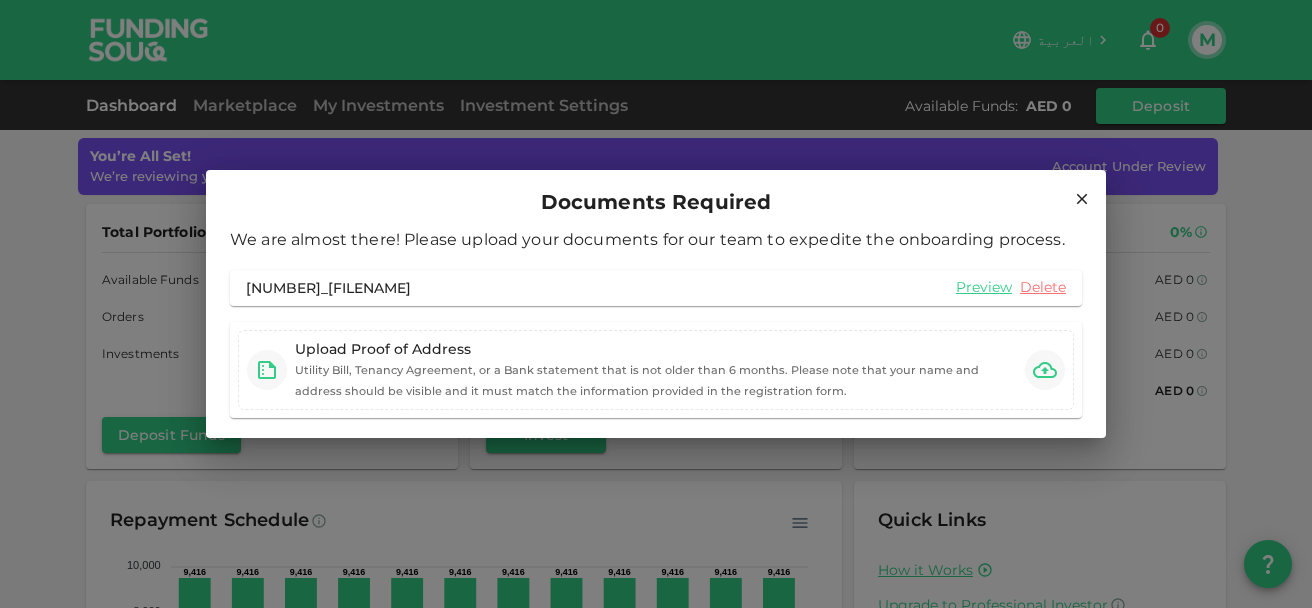 click 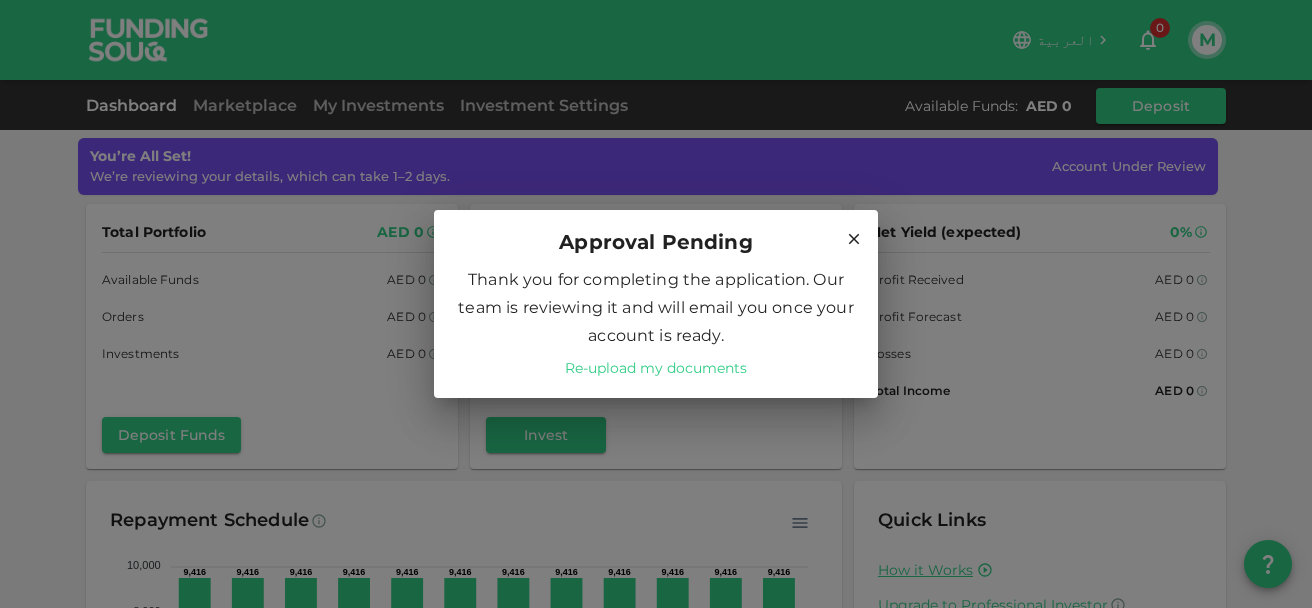 click on "Re-upload my documents" at bounding box center (656, 368) 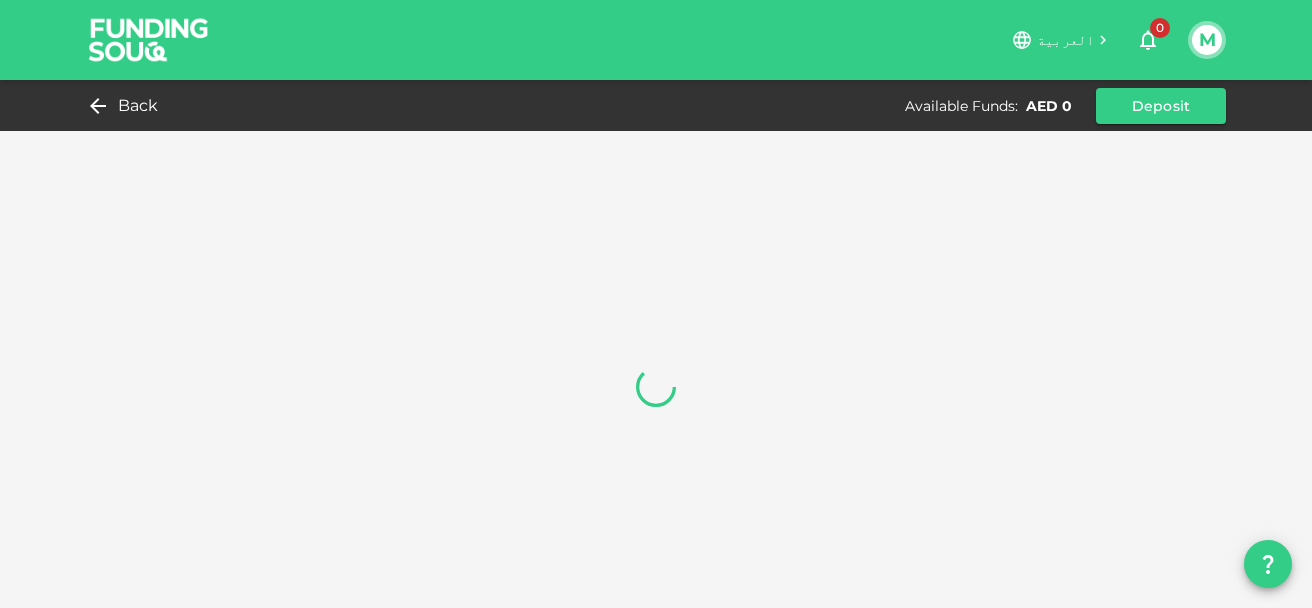 scroll, scrollTop: 0, scrollLeft: 0, axis: both 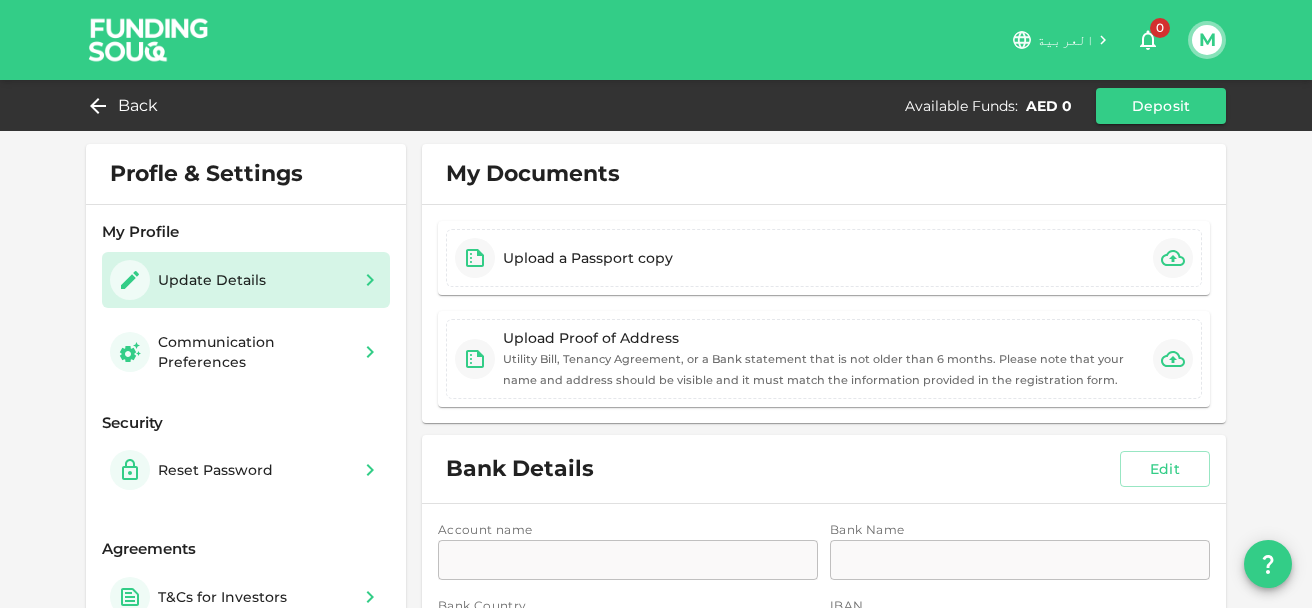 type on "1" 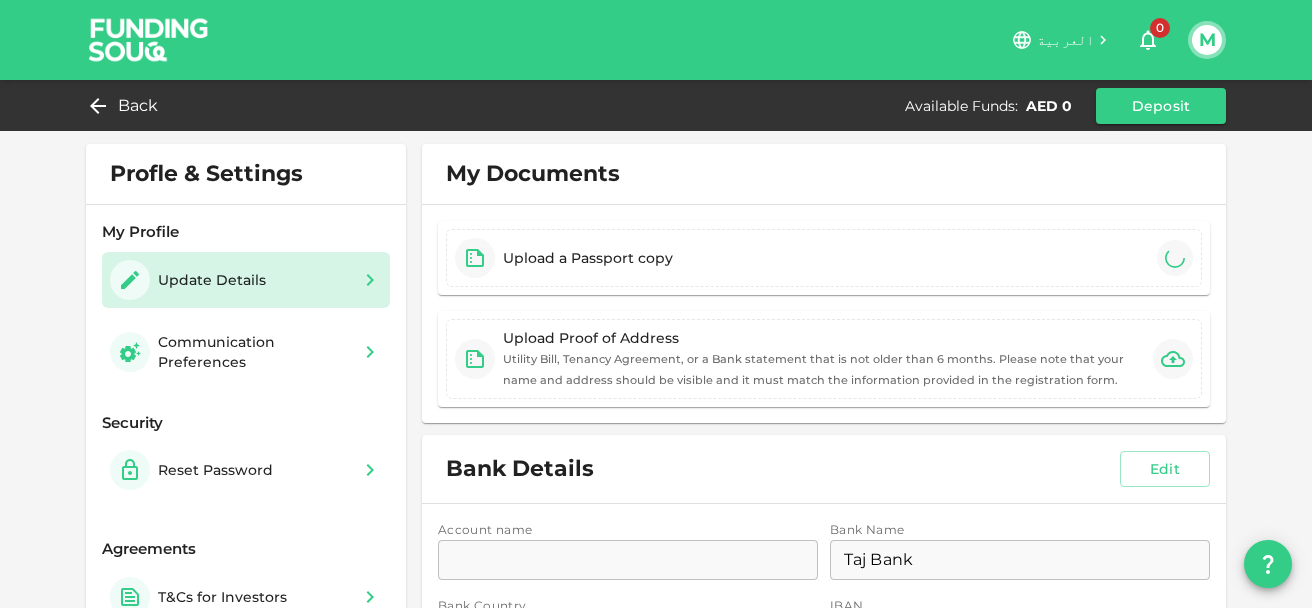 type on "⁦⁨14⁩ / ⁨04⁩ / ⁨1983⁩⁩" 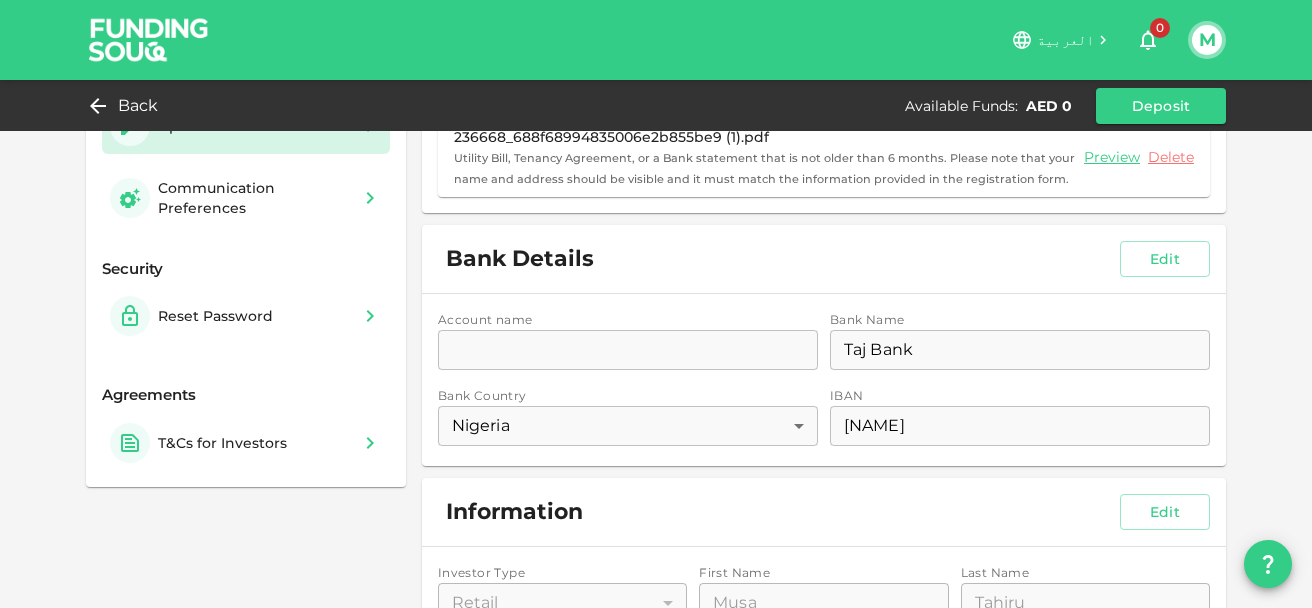 scroll, scrollTop: 160, scrollLeft: 0, axis: vertical 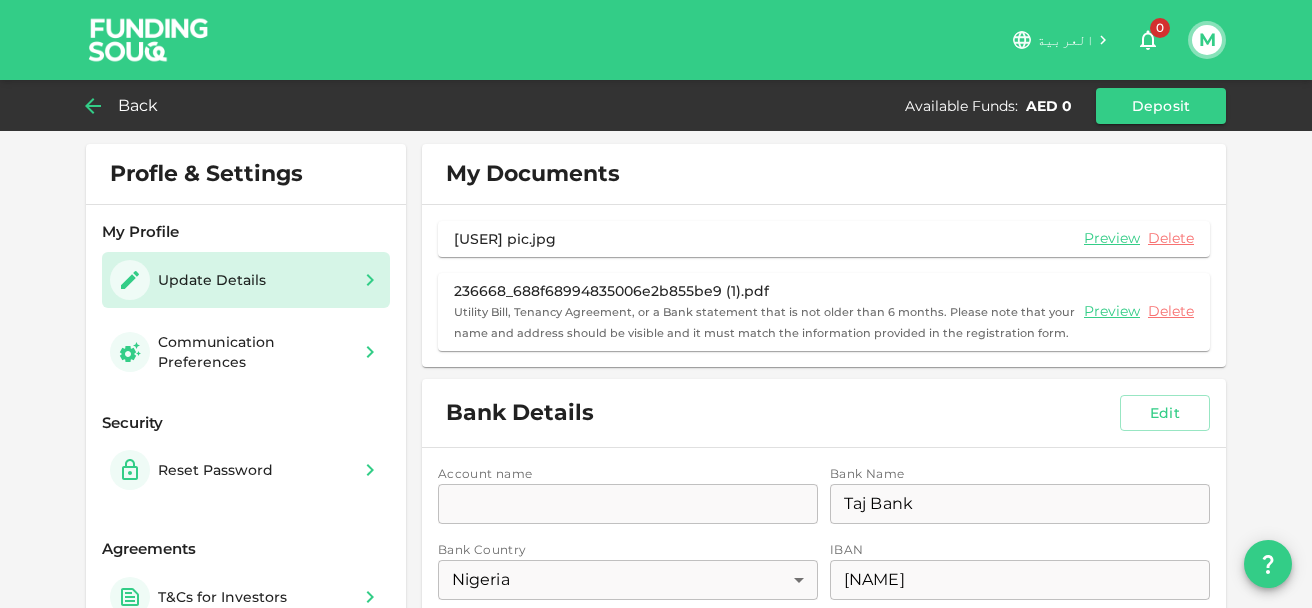 click 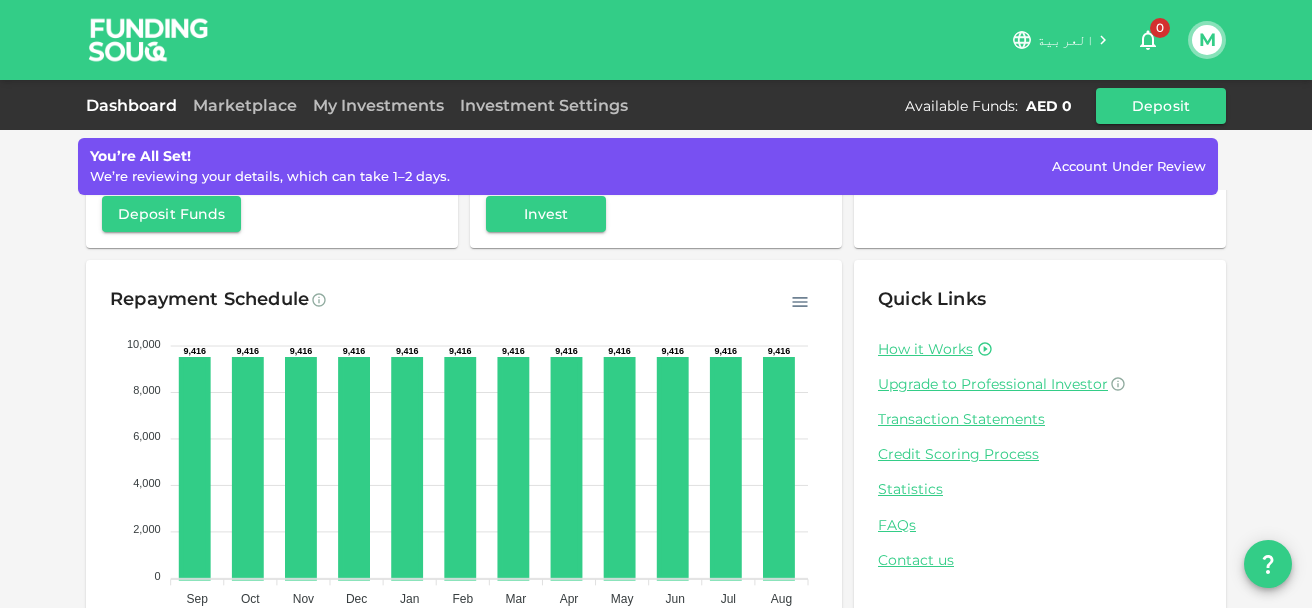 scroll, scrollTop: 240, scrollLeft: 0, axis: vertical 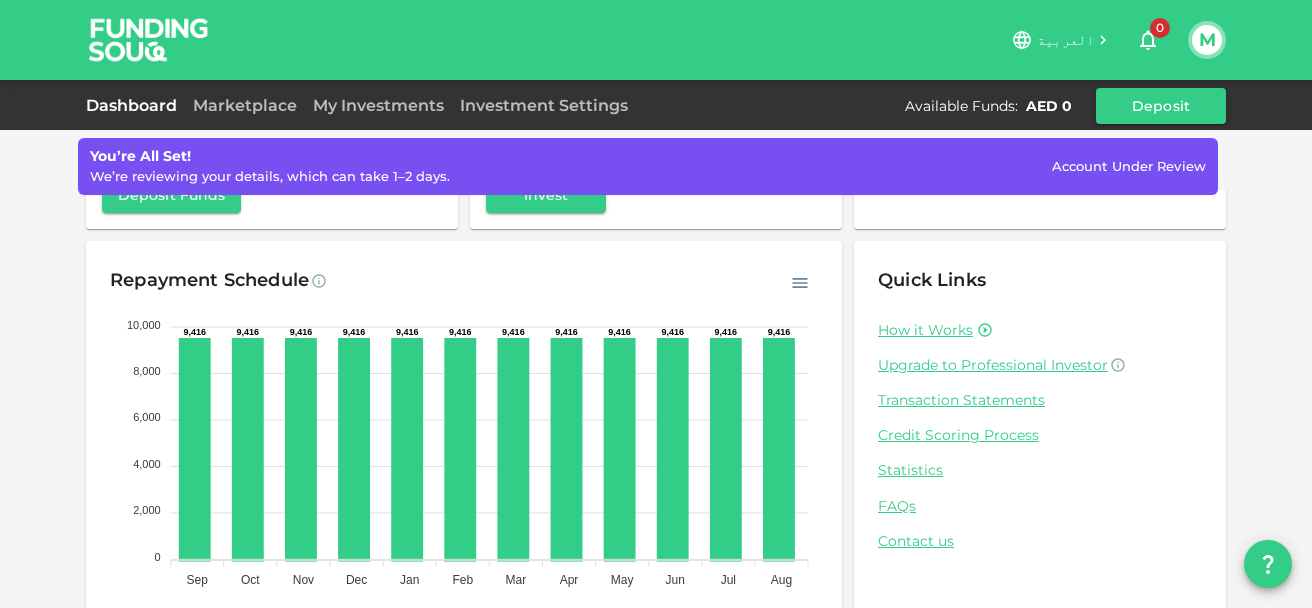 click on "You’re All Set! We’re reviewing your details, which can take 1–2 days.   Account Under Review" at bounding box center [656, 160] 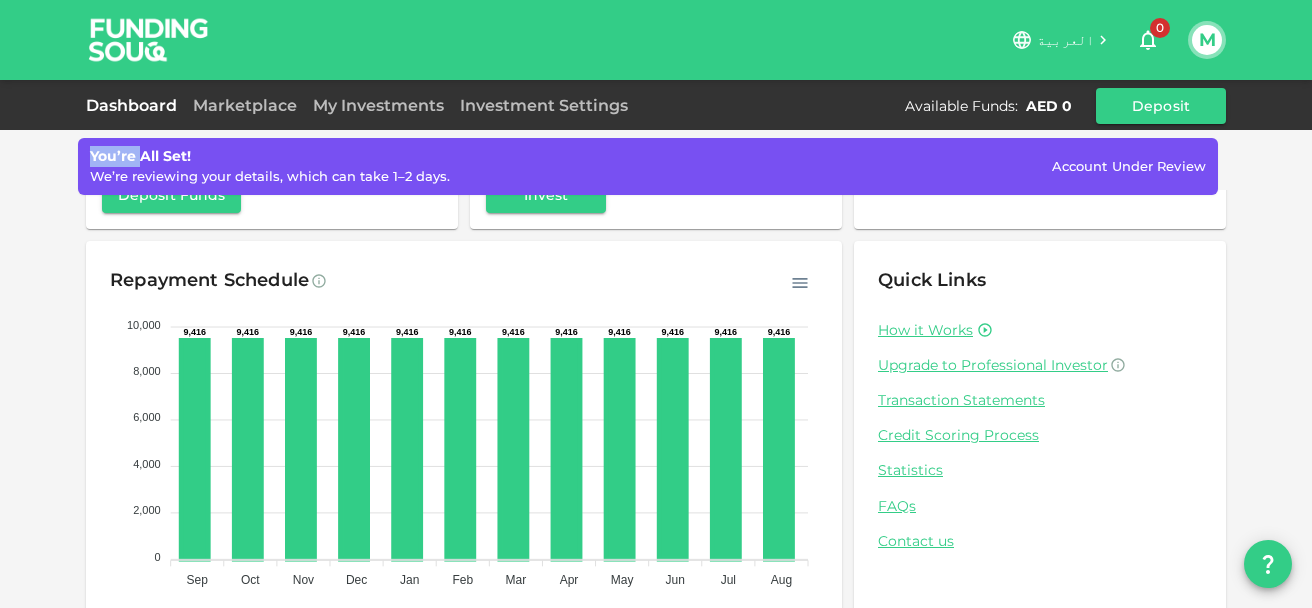 click on "You’re All Set! We’re reviewing your details, which can take 1–2 days.   Account Under Review" at bounding box center [656, 160] 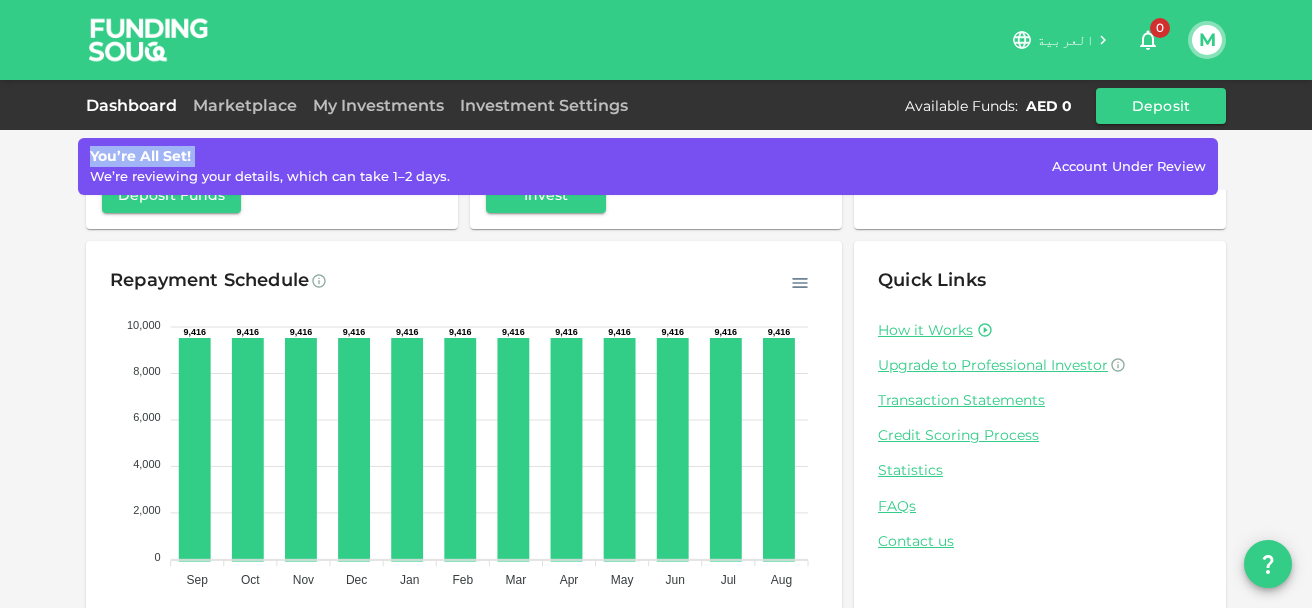 click on "You’re All Set! We’re reviewing your details, which can take 1–2 days.   Account Under Review" at bounding box center [656, 160] 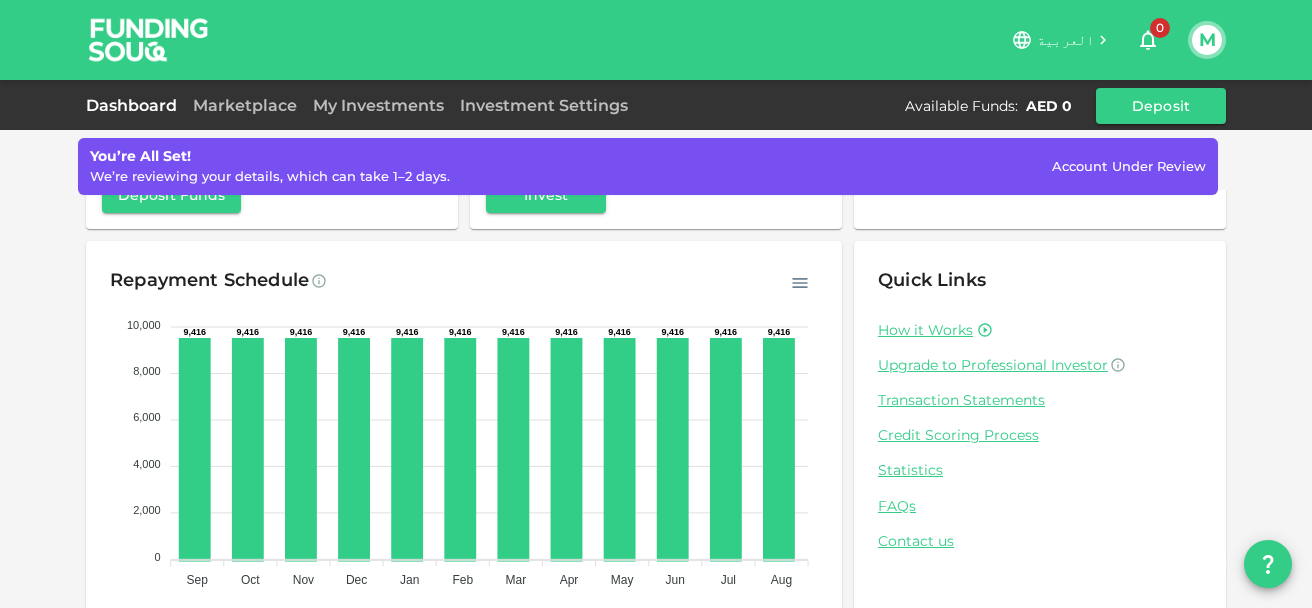 click on "Quick Links How it Works Upgrade to Professional Investor Transaction Statements Credit Scoring Process Statistics FAQs Contact us" at bounding box center [1040, 408] 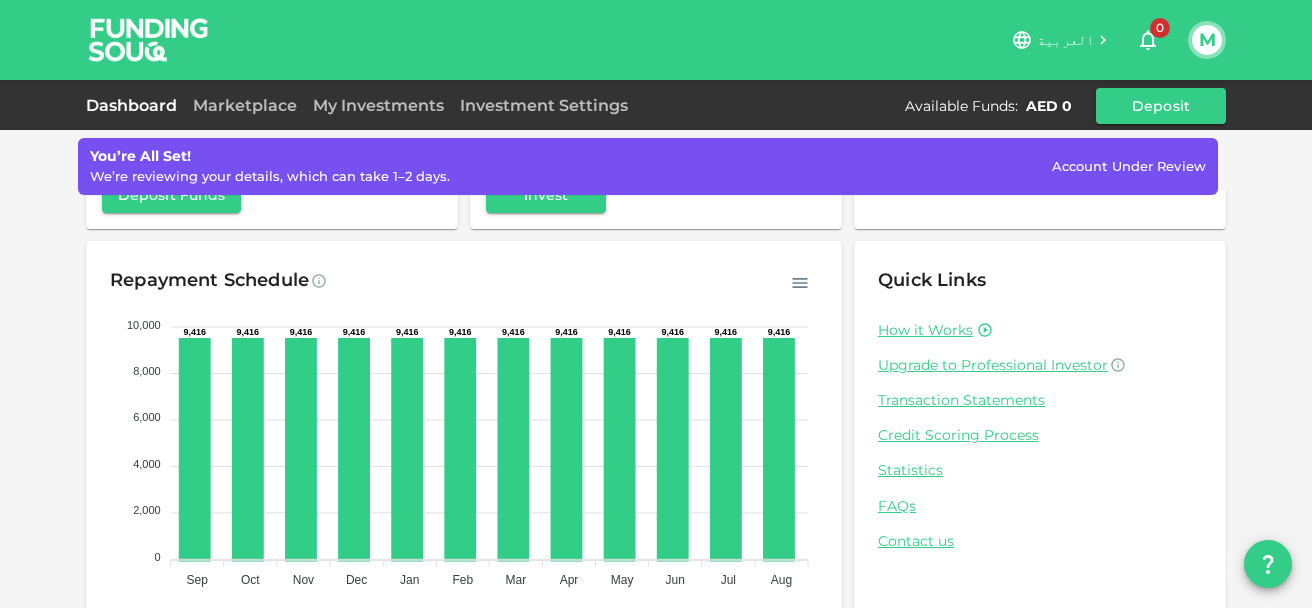 click on "You’re All Set! We’re reviewing your details, which can take 1–2 days.   Account Under Review" at bounding box center (656, 160) 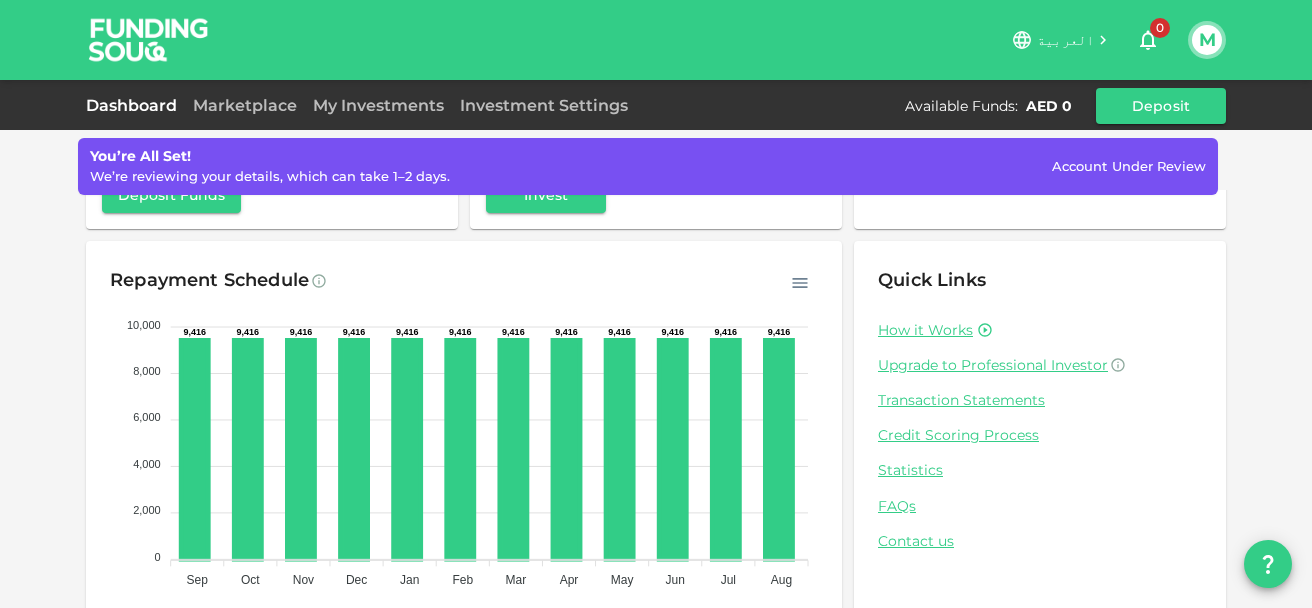 click on "العربية 0 M" at bounding box center (719, 40) 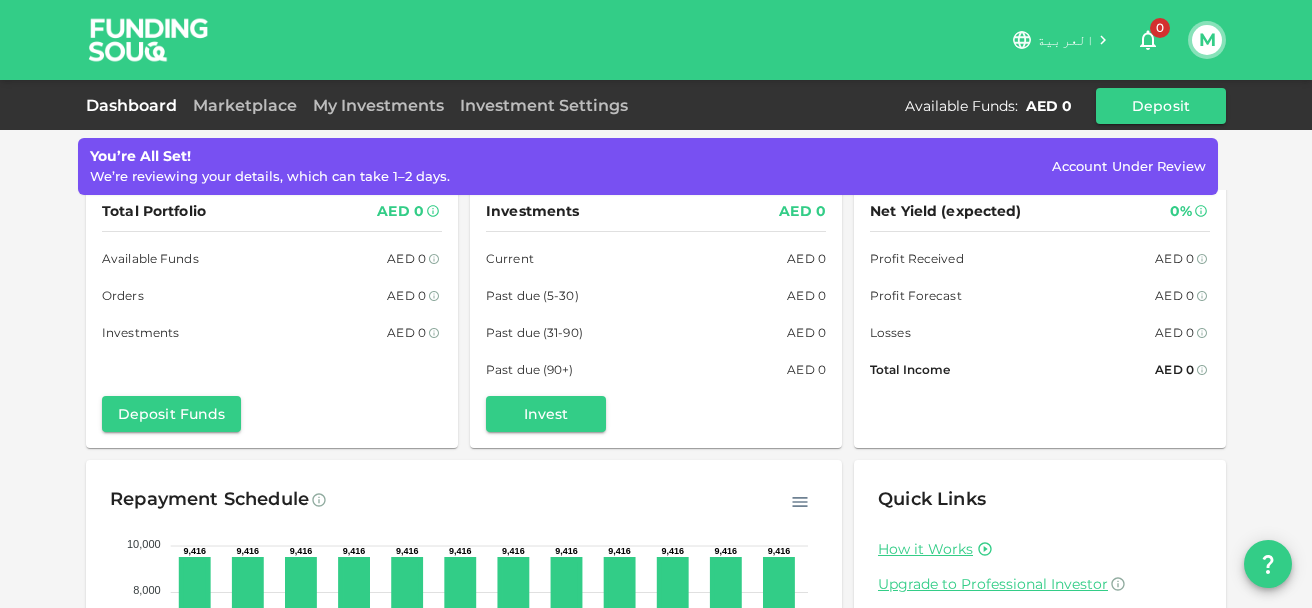scroll, scrollTop: 0, scrollLeft: 0, axis: both 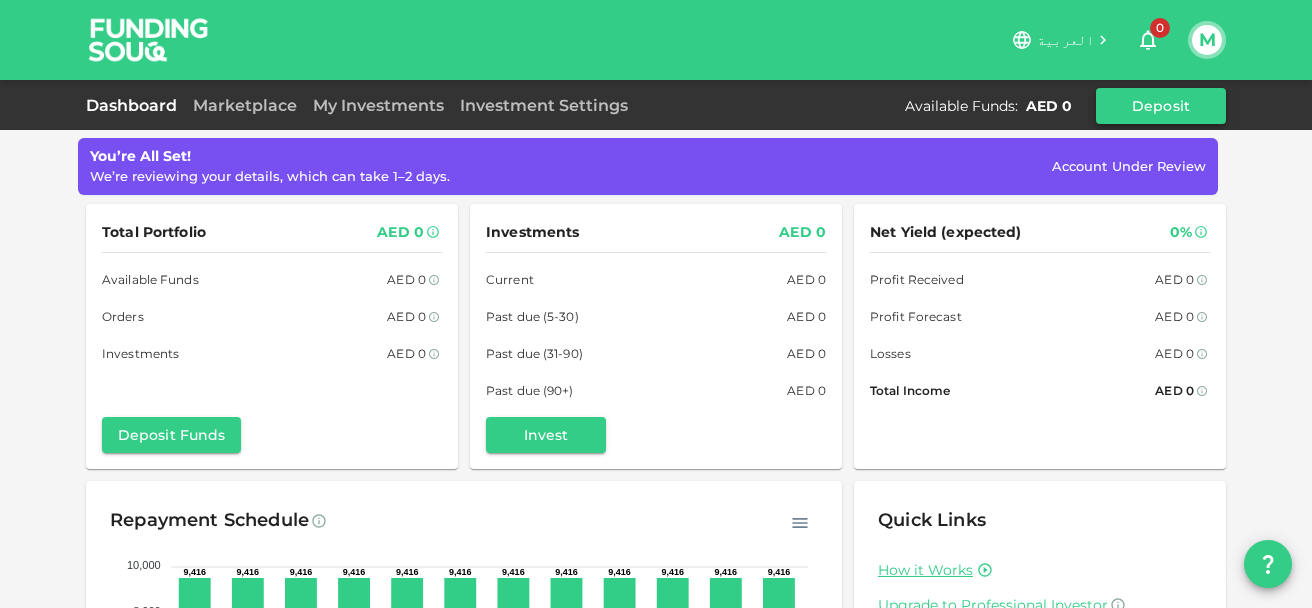 click on "Deposit" at bounding box center (1161, 106) 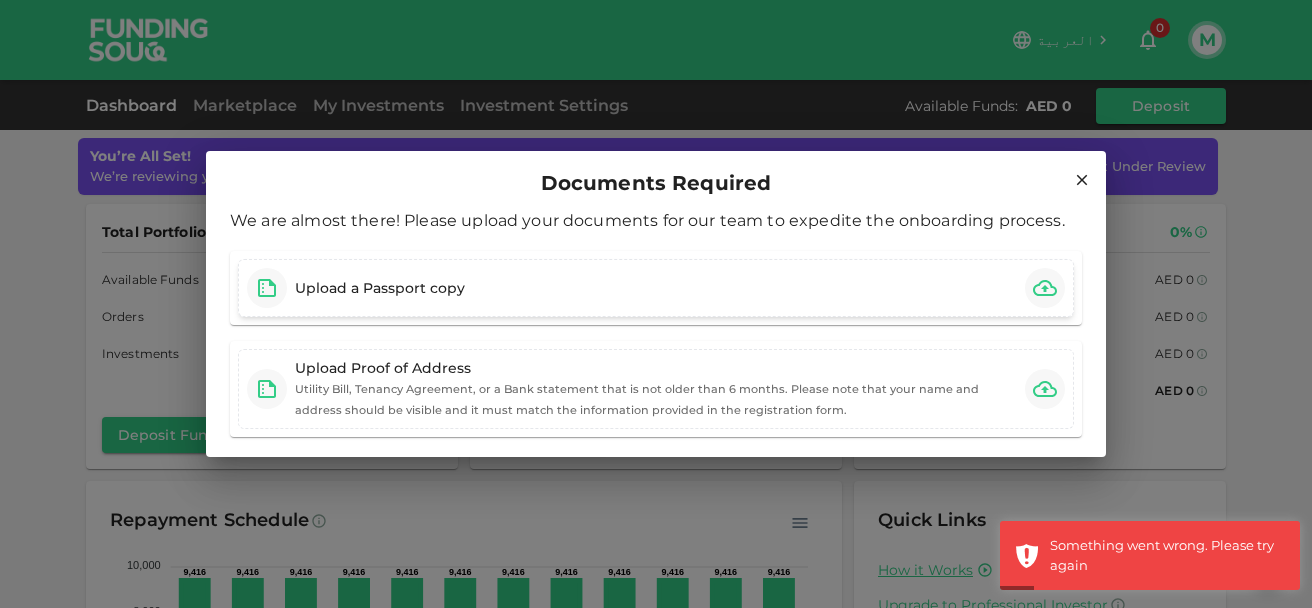 click 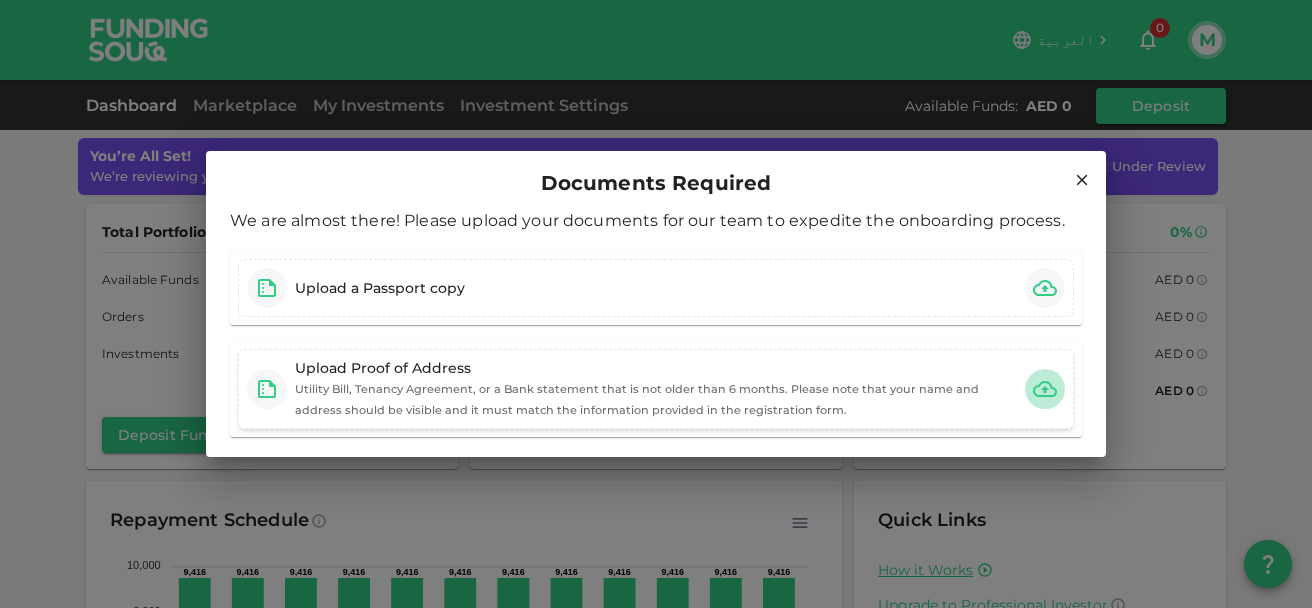 click 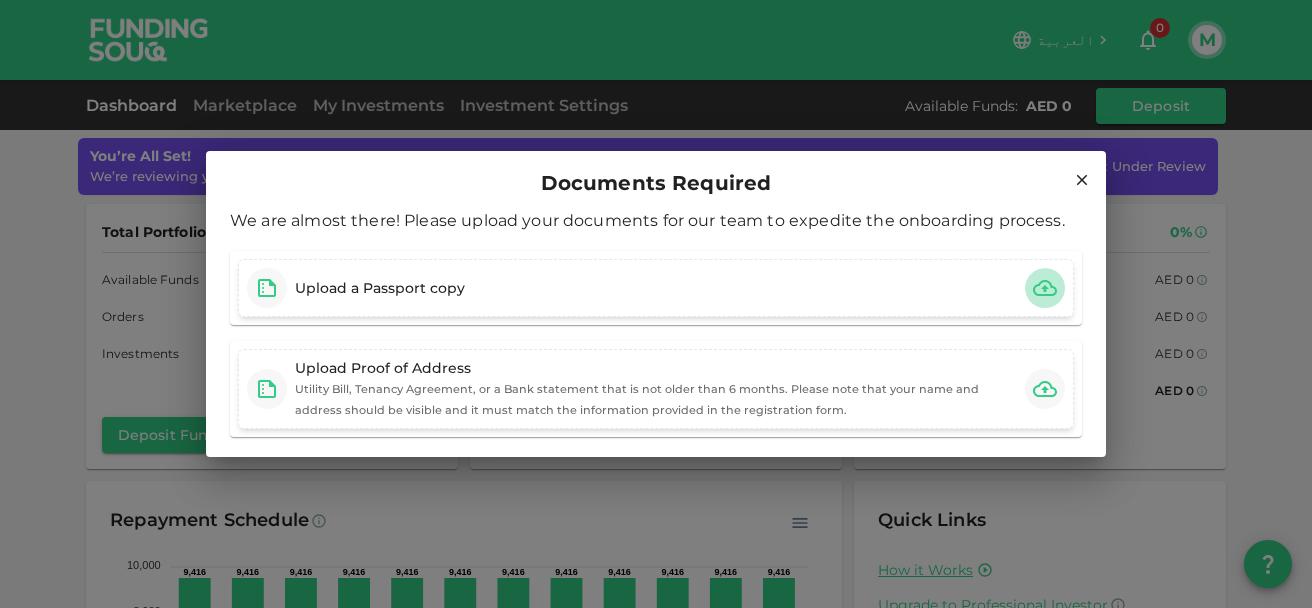 click 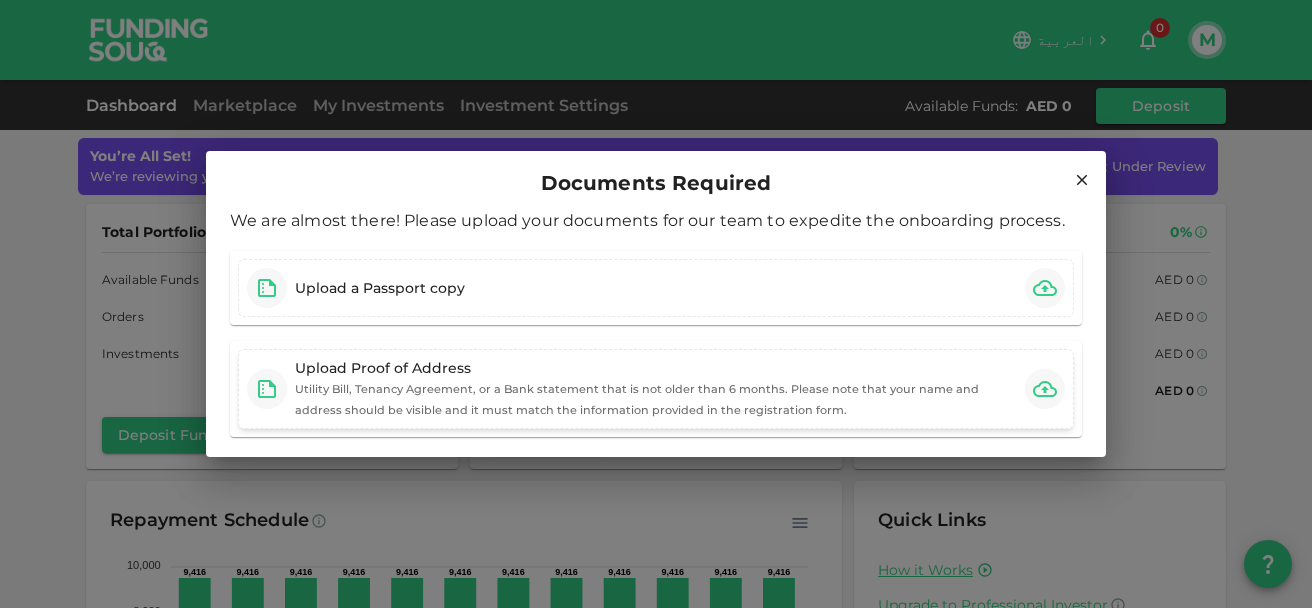 click 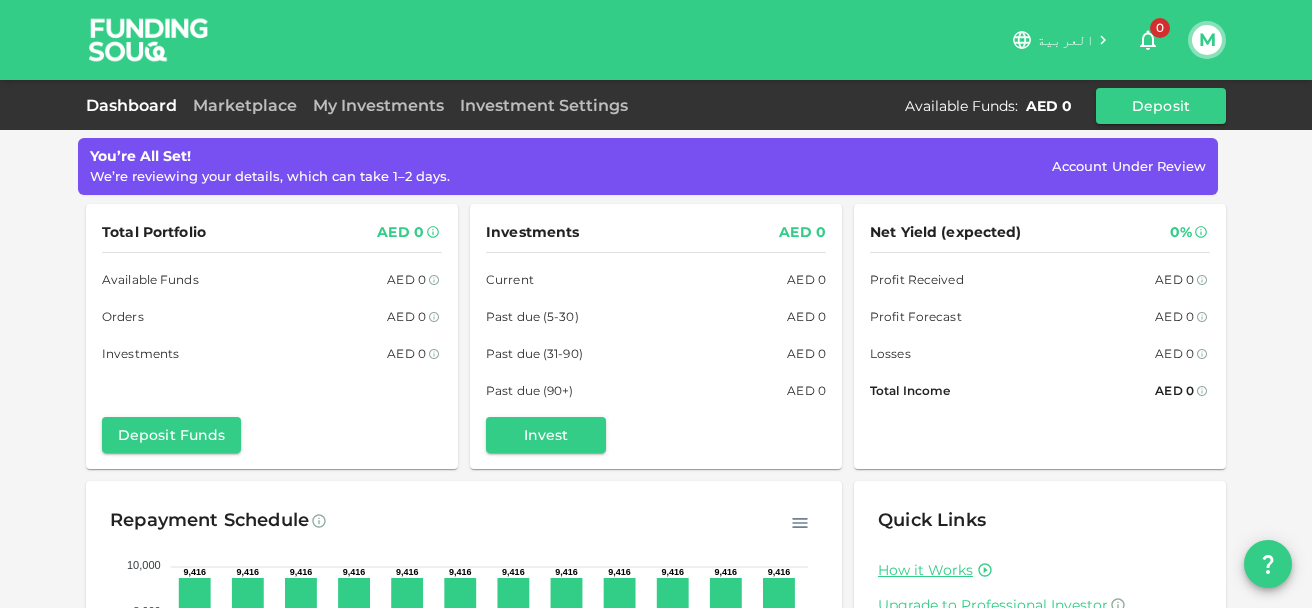 scroll, scrollTop: 299, scrollLeft: 0, axis: vertical 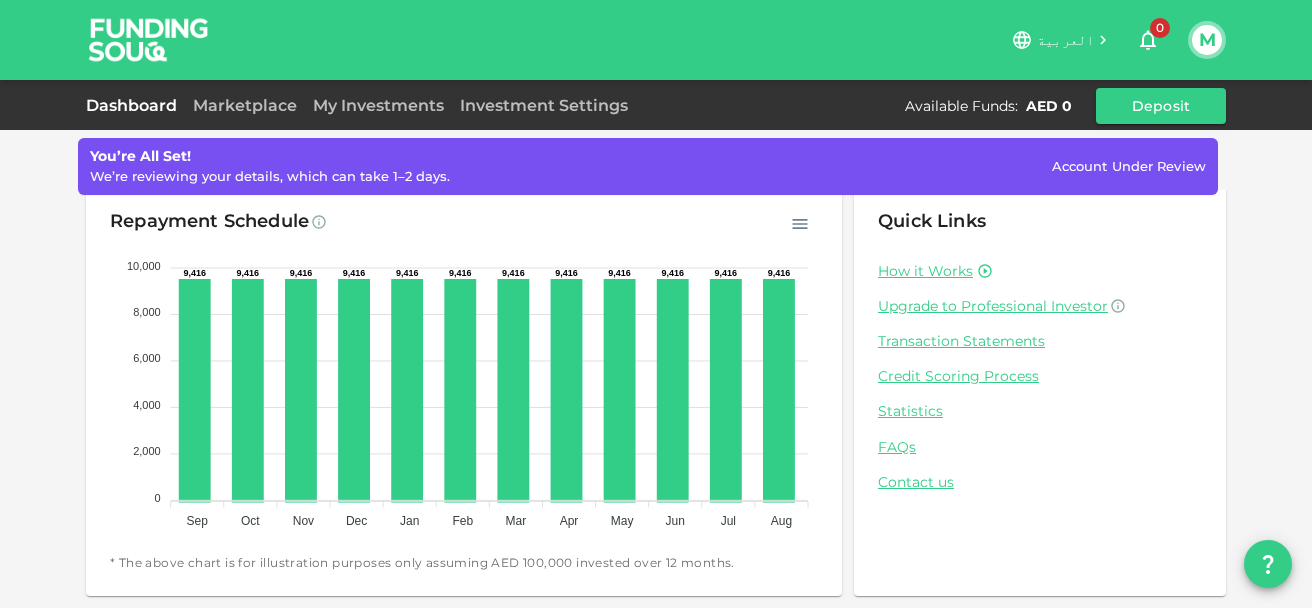 click on "You’re All Set! We’re reviewing your details, which can take 1–2 days.   Account Under Review" at bounding box center [656, 160] 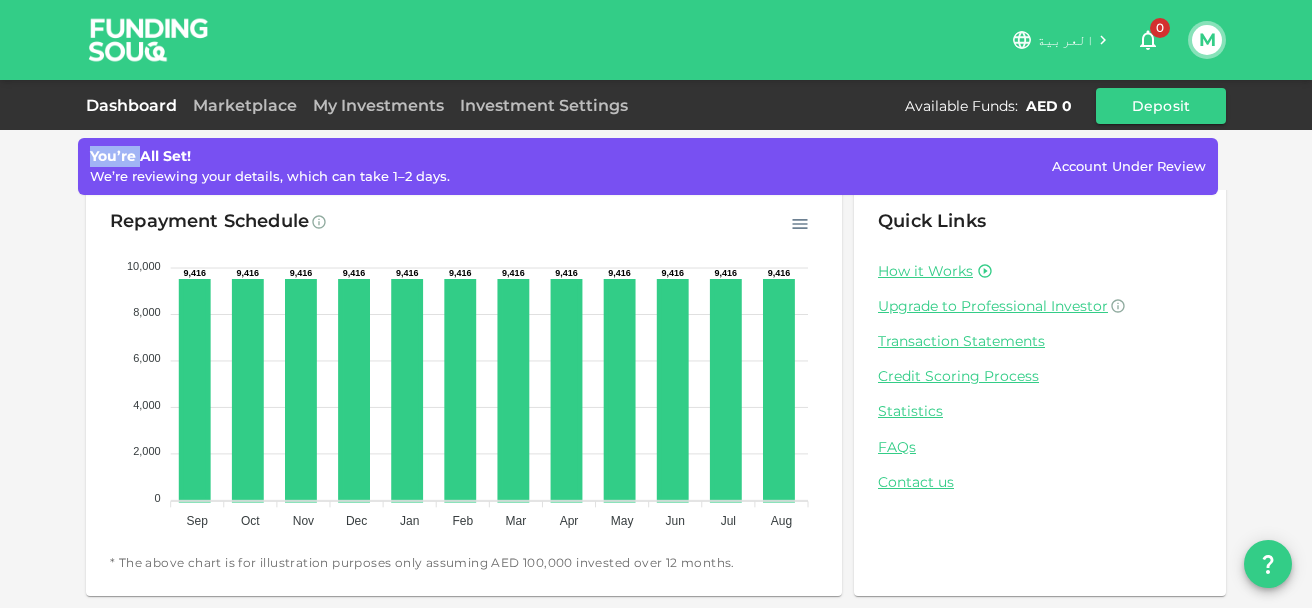 click on "You’re All Set! We’re reviewing your details, which can take 1–2 days.   Account Under Review" at bounding box center [656, 160] 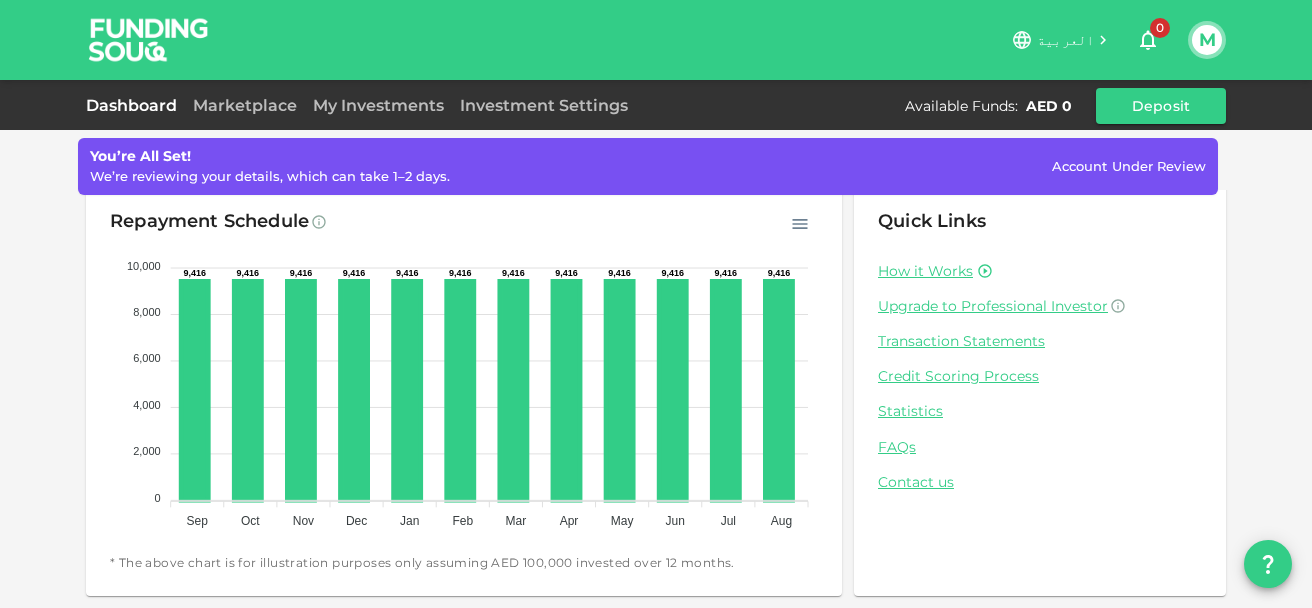 click on "You’re All Set! We’re reviewing your details, which can take 1–2 days.   Account Under Review" at bounding box center [656, 160] 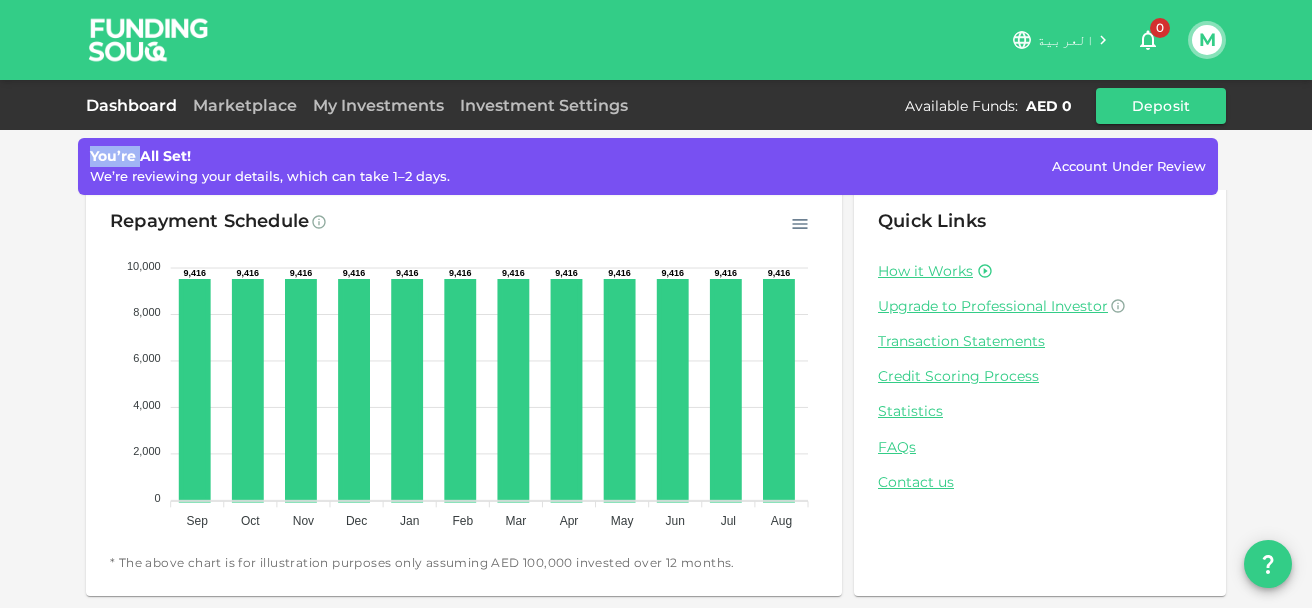 click on "You’re All Set! We’re reviewing your details, which can take 1–2 days.   Account Under Review" at bounding box center (656, 160) 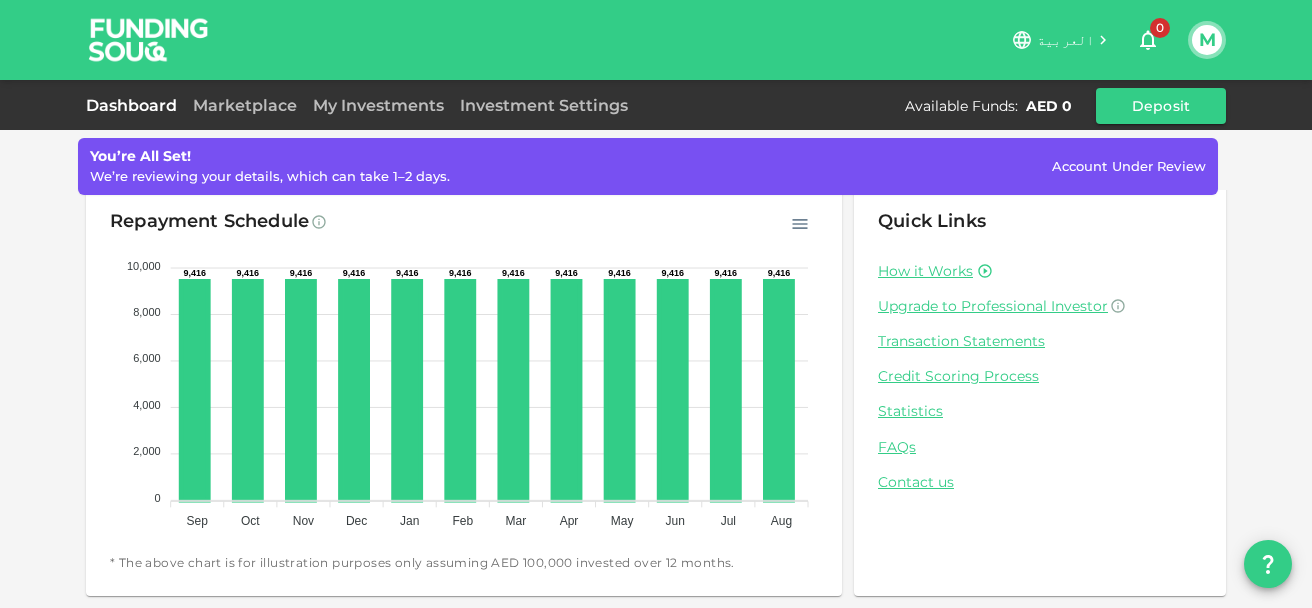 click on "You’re All Set! We’re reviewing your details, which can take 1–2 days.   Account Under Review" at bounding box center (656, 160) 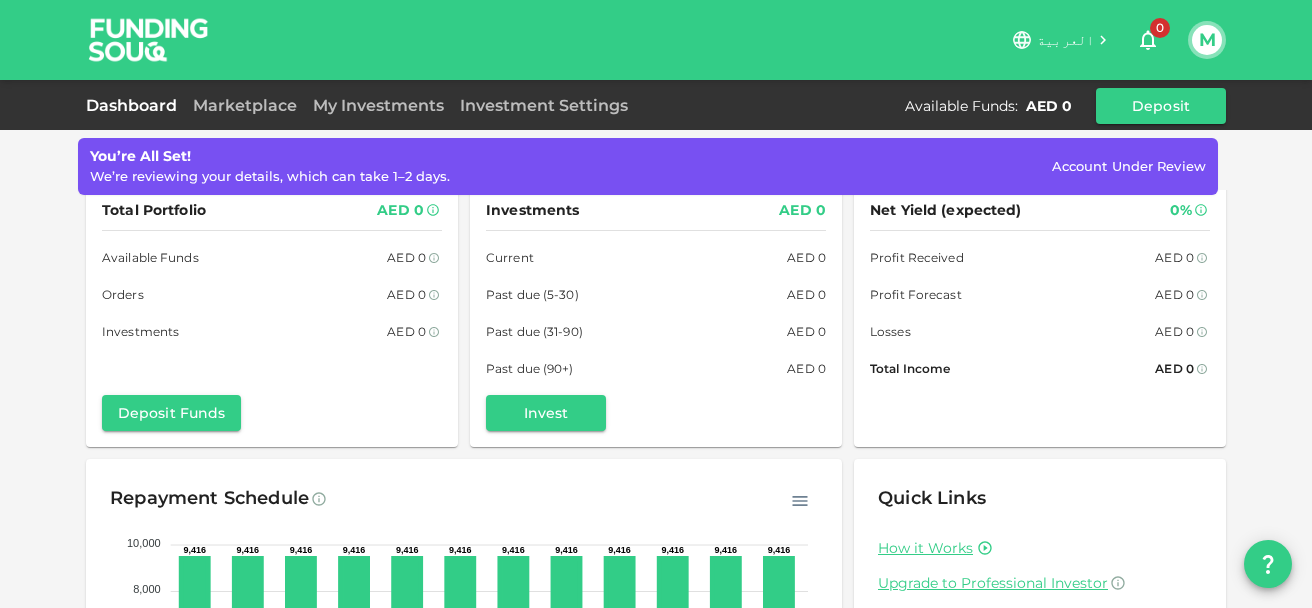 scroll, scrollTop: 0, scrollLeft: 0, axis: both 